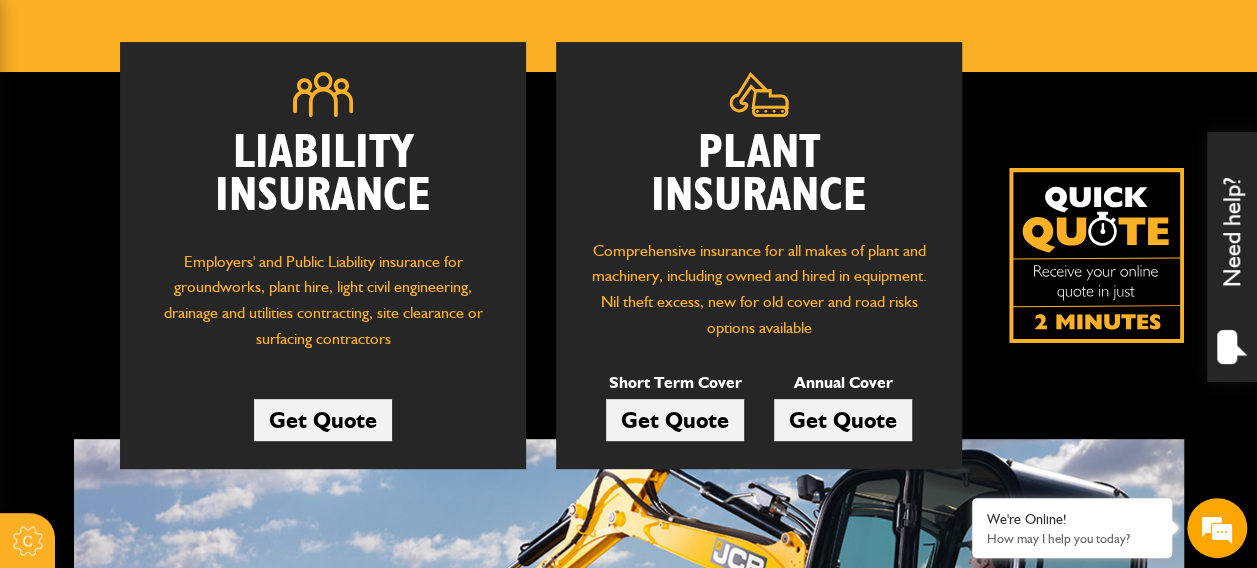 scroll, scrollTop: 264, scrollLeft: 0, axis: vertical 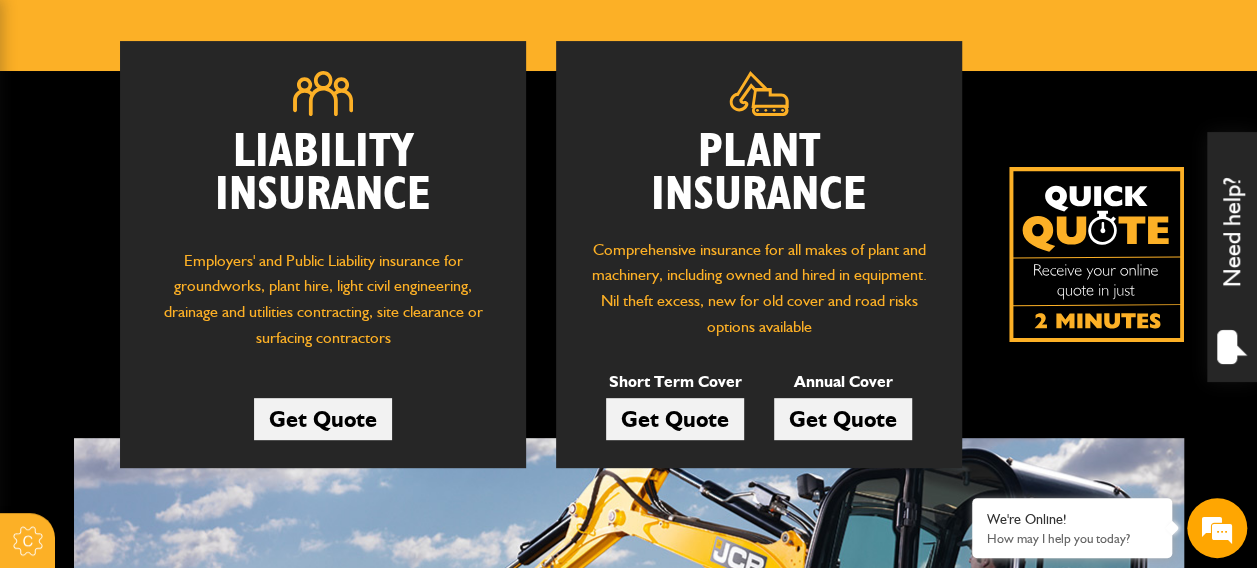 click on "Get Quote" at bounding box center [675, 419] 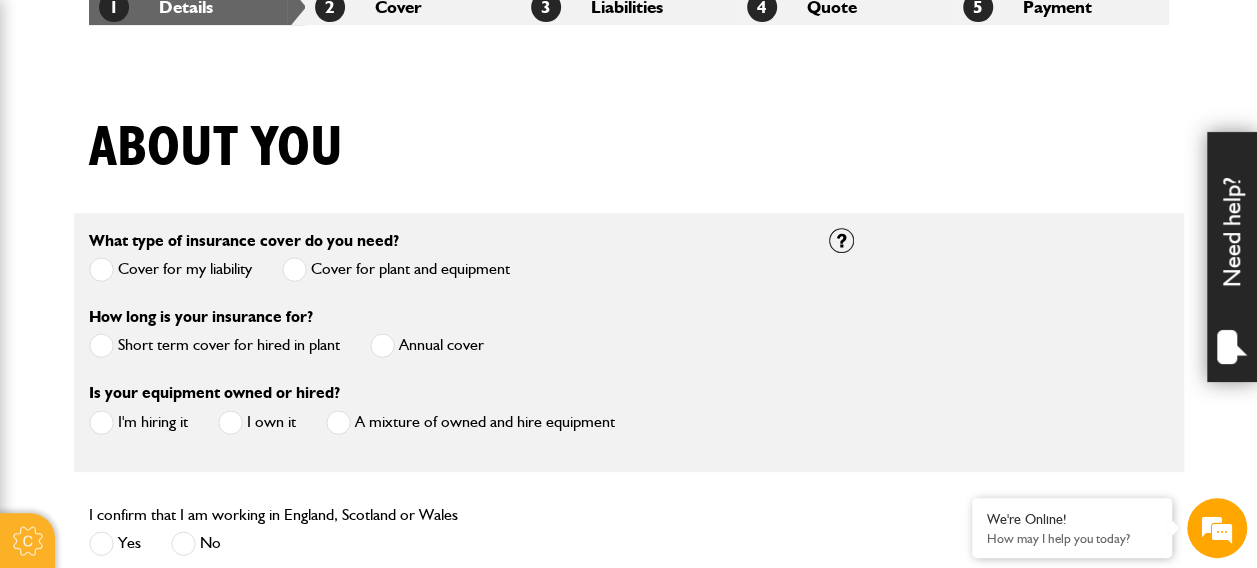 scroll, scrollTop: 464, scrollLeft: 0, axis: vertical 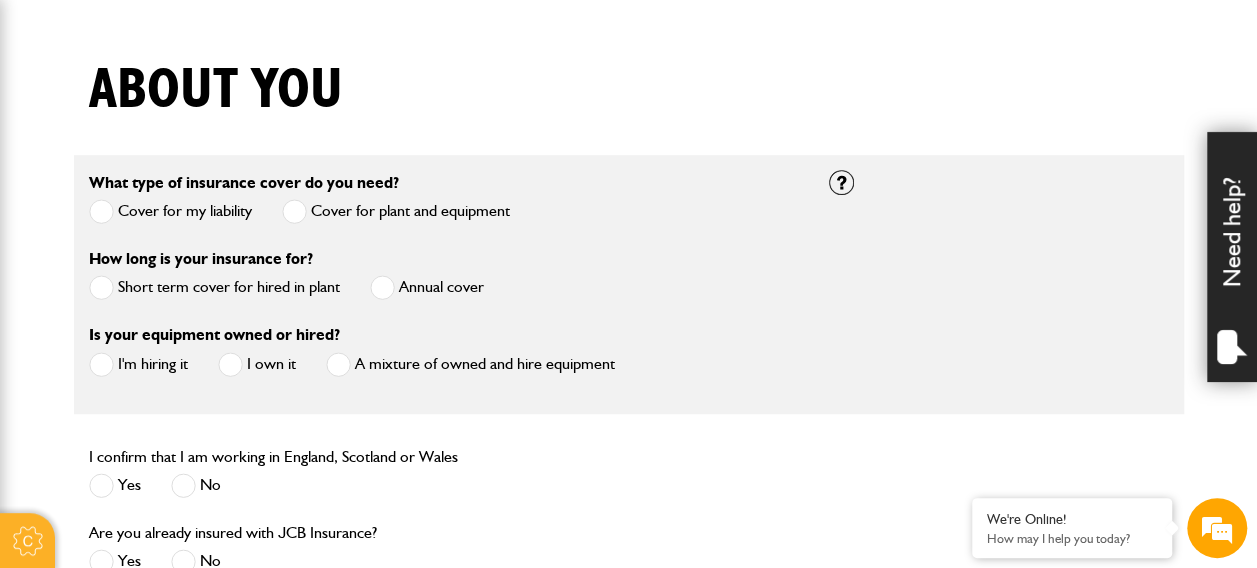 click at bounding box center (101, 287) 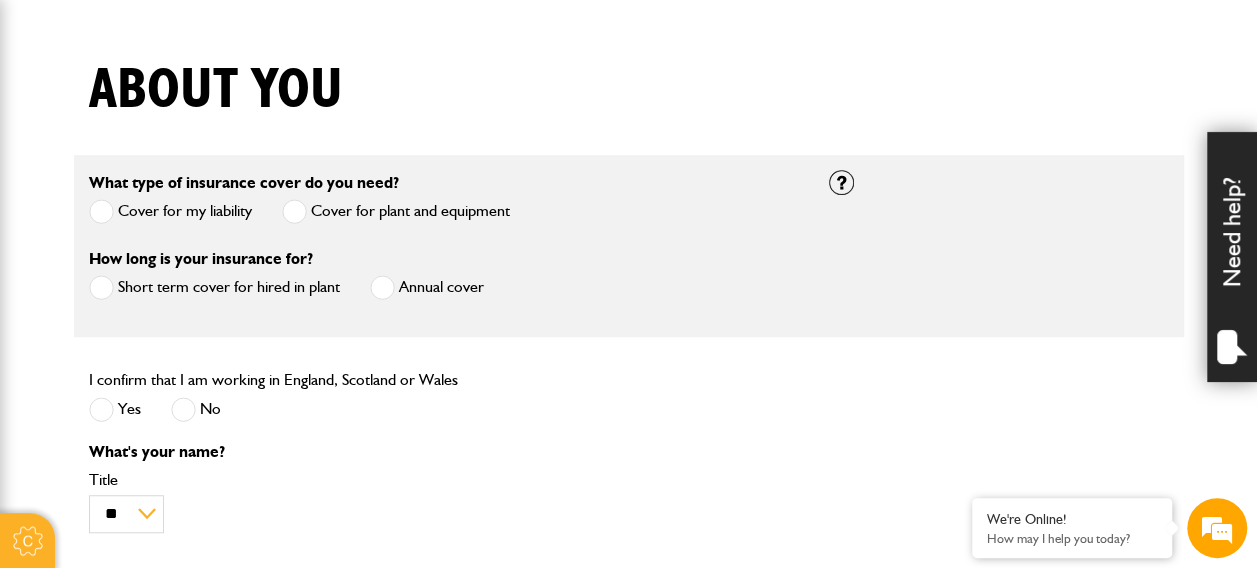 click at bounding box center (101, 409) 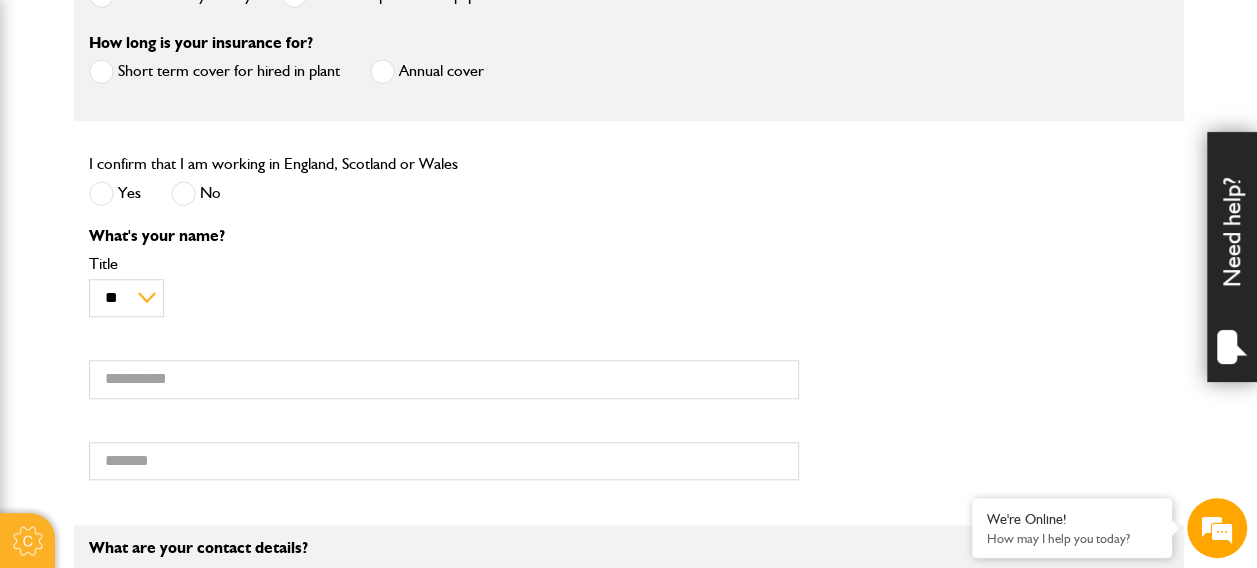 scroll, scrollTop: 688, scrollLeft: 0, axis: vertical 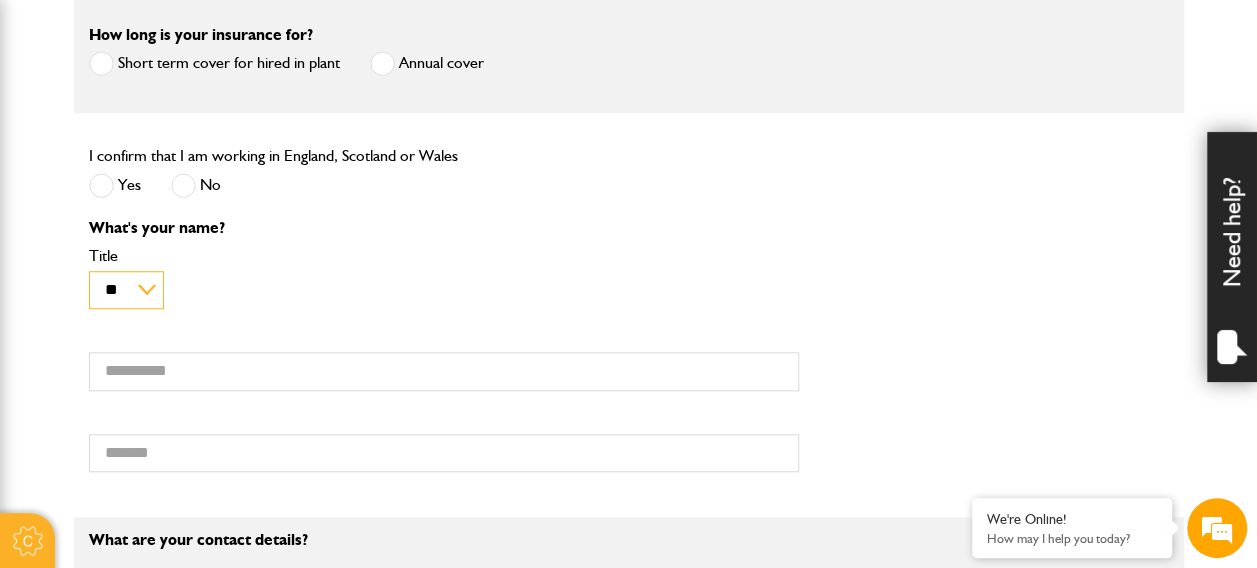 click on "**
***
****
**
**
**" at bounding box center (126, 290) 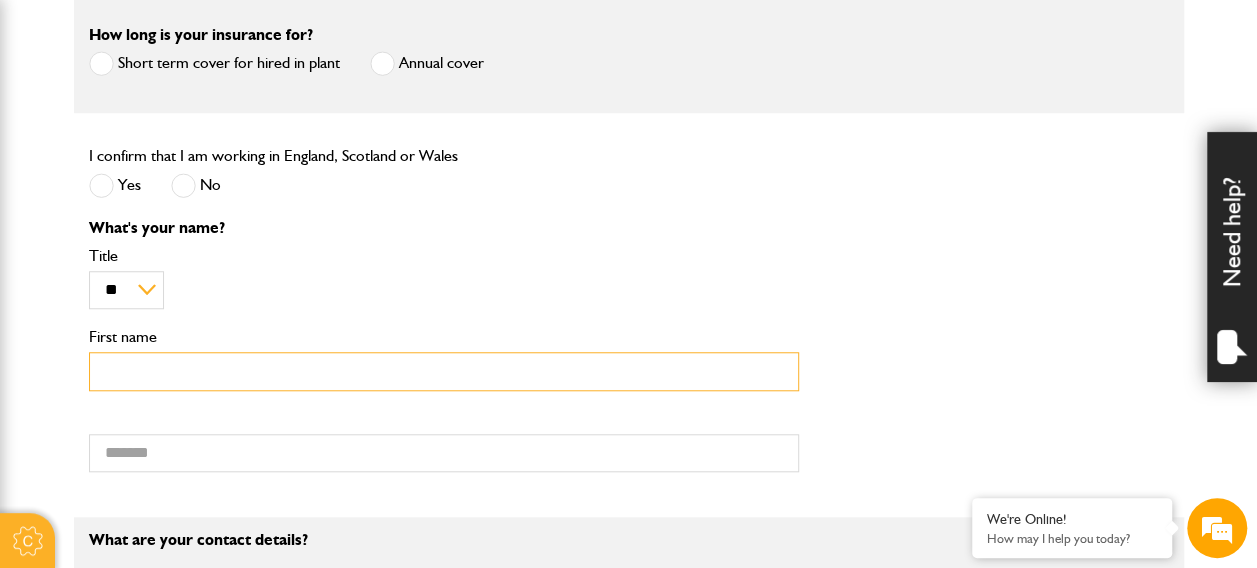 click on "First name" at bounding box center [444, 371] 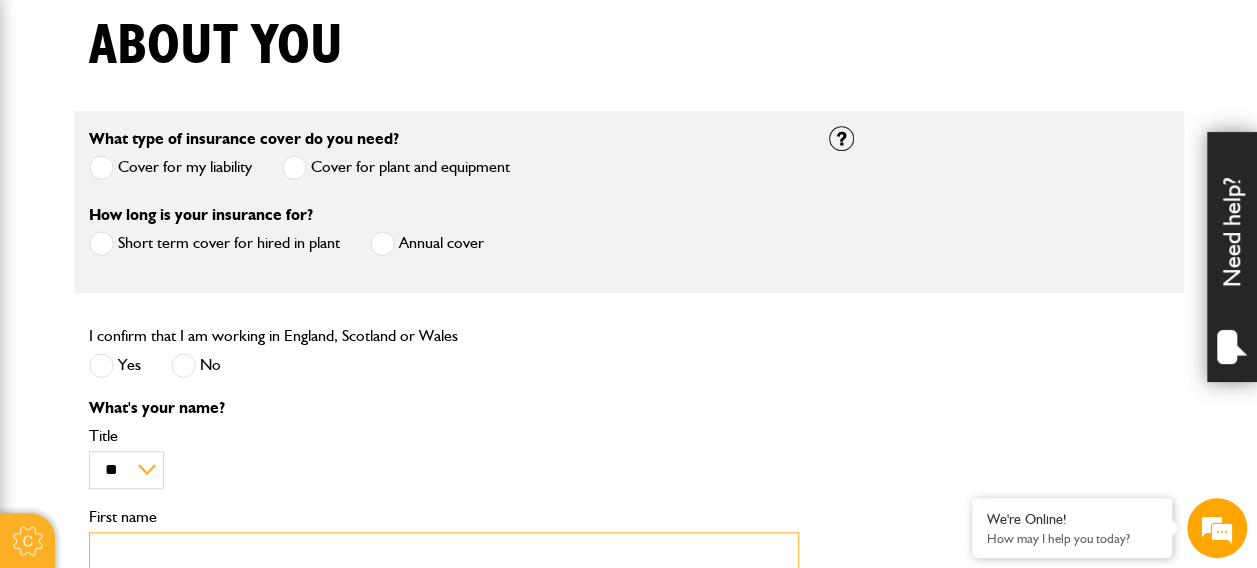 scroll, scrollTop: 508, scrollLeft: 0, axis: vertical 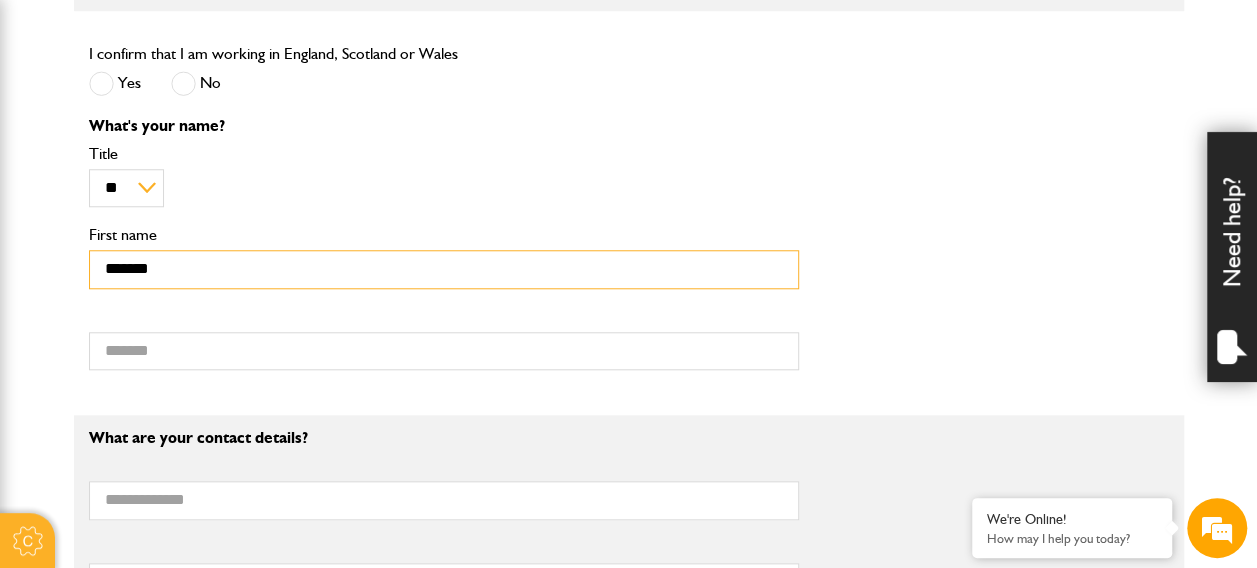 type on "********" 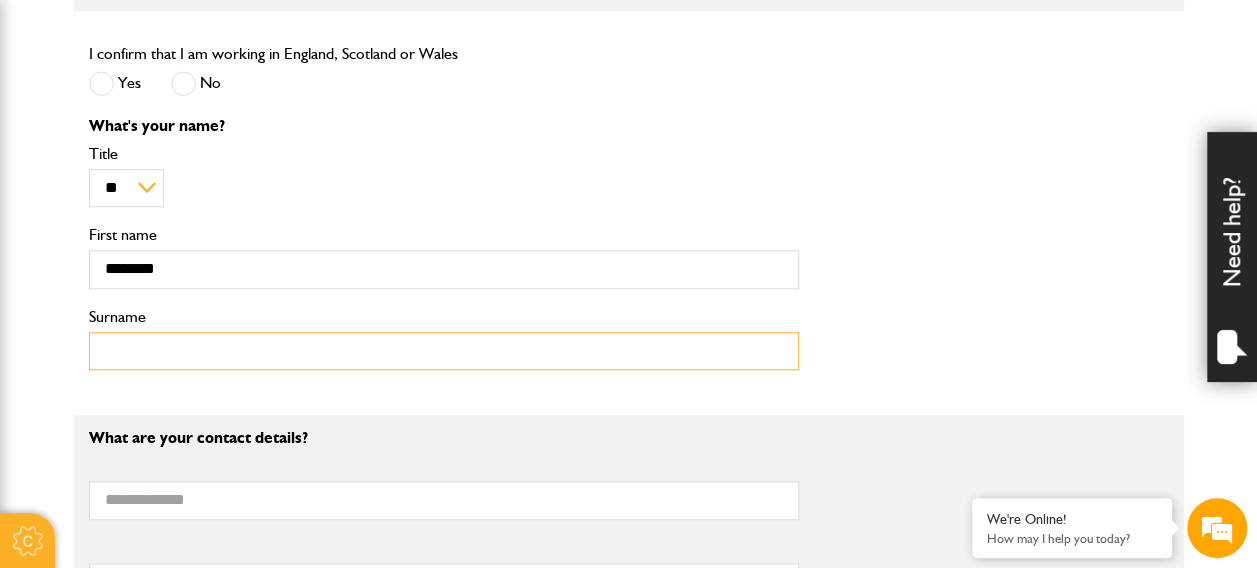 type on "*********" 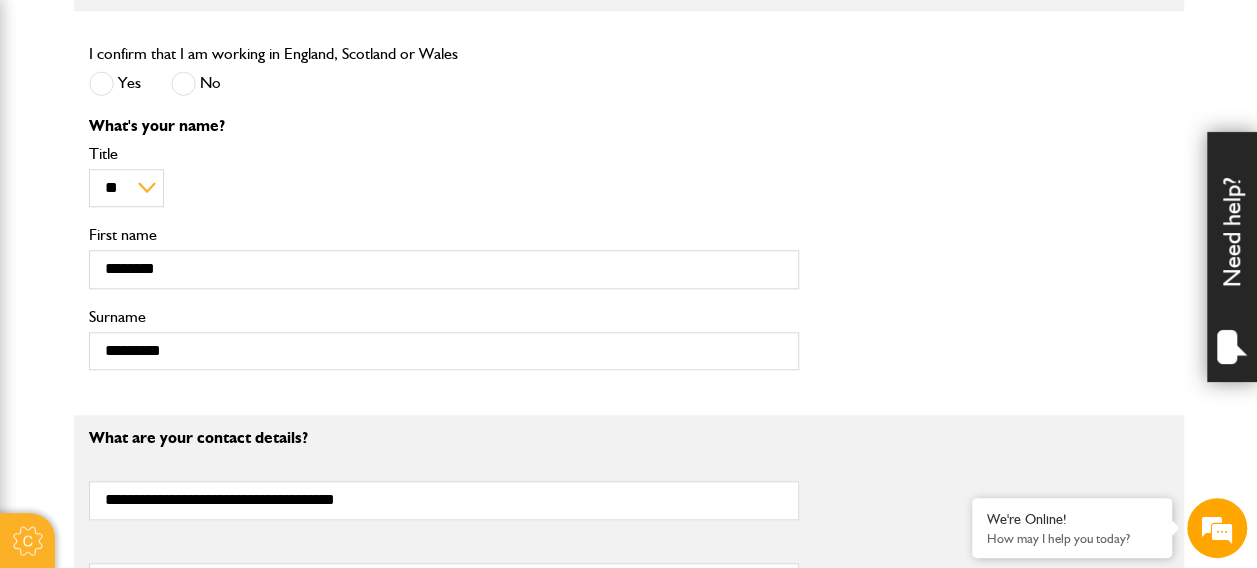 type on "**********" 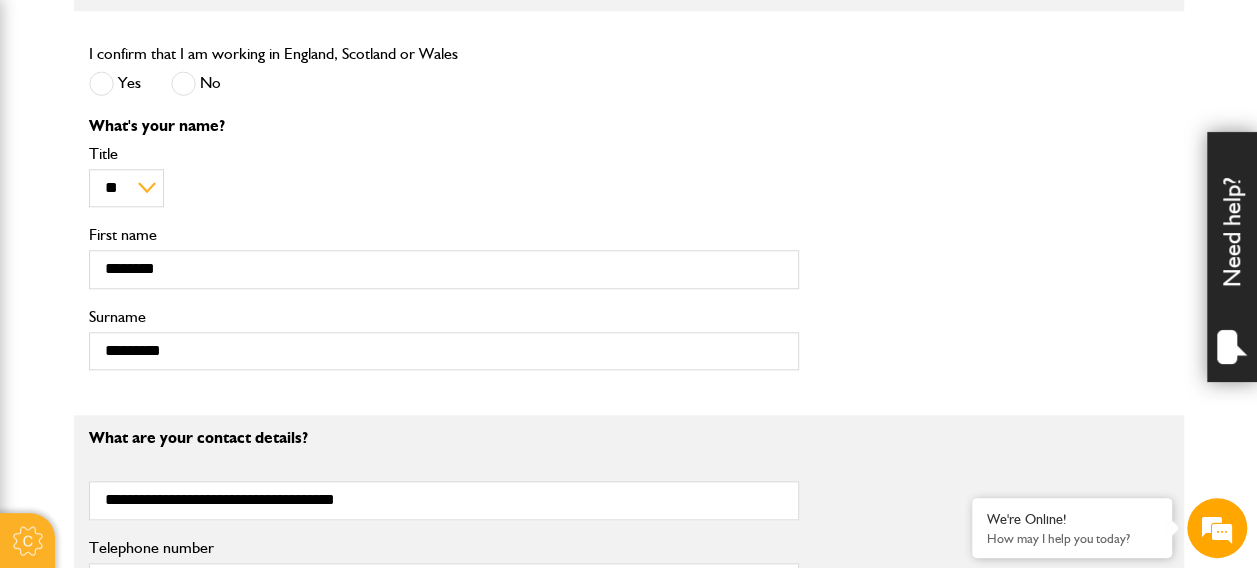 type on "**********" 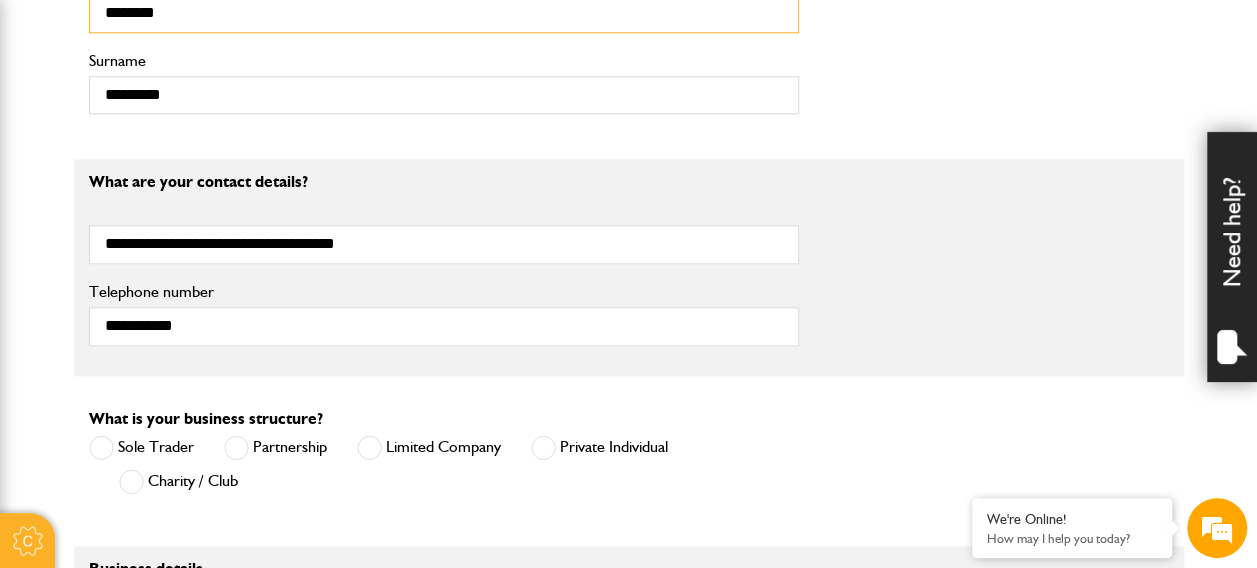 scroll, scrollTop: 1064, scrollLeft: 0, axis: vertical 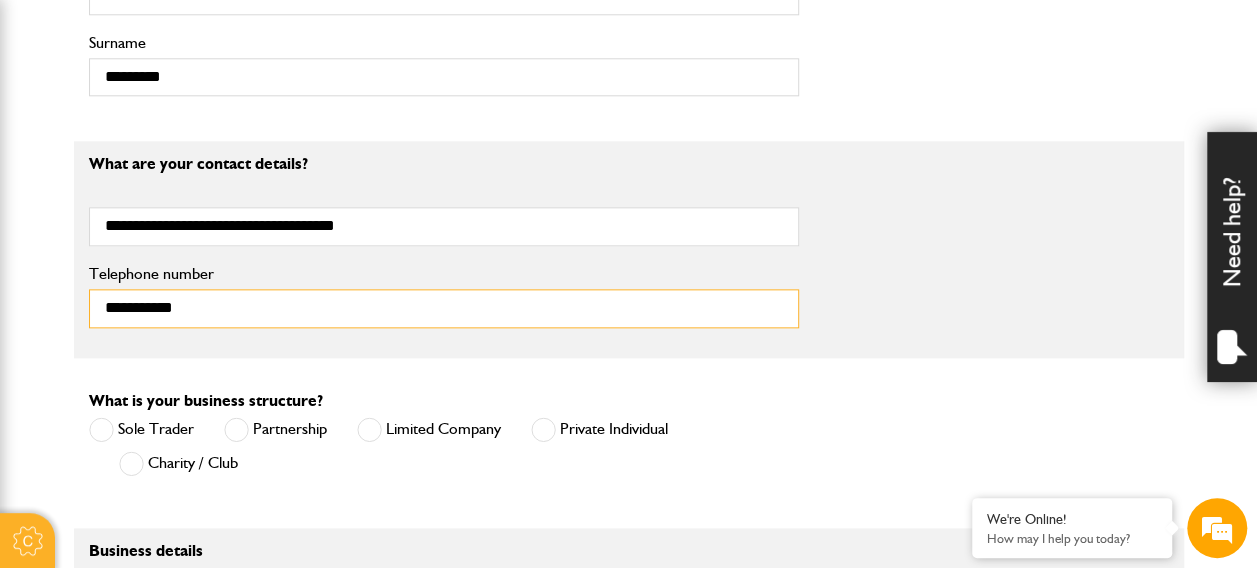 click on "**********" at bounding box center [444, 308] 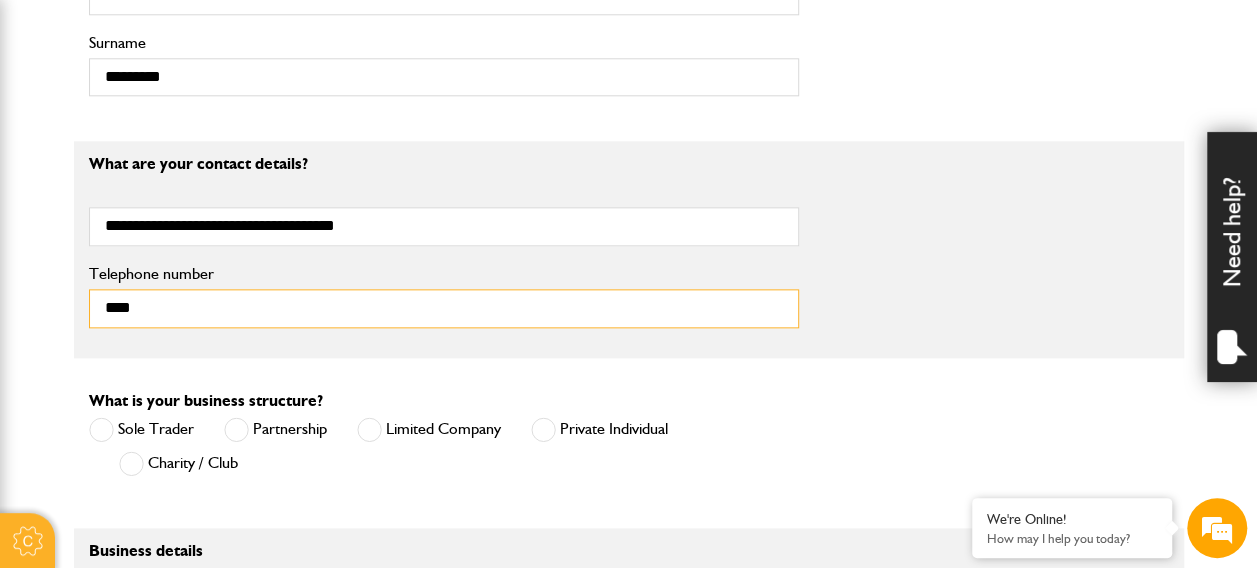type on "**********" 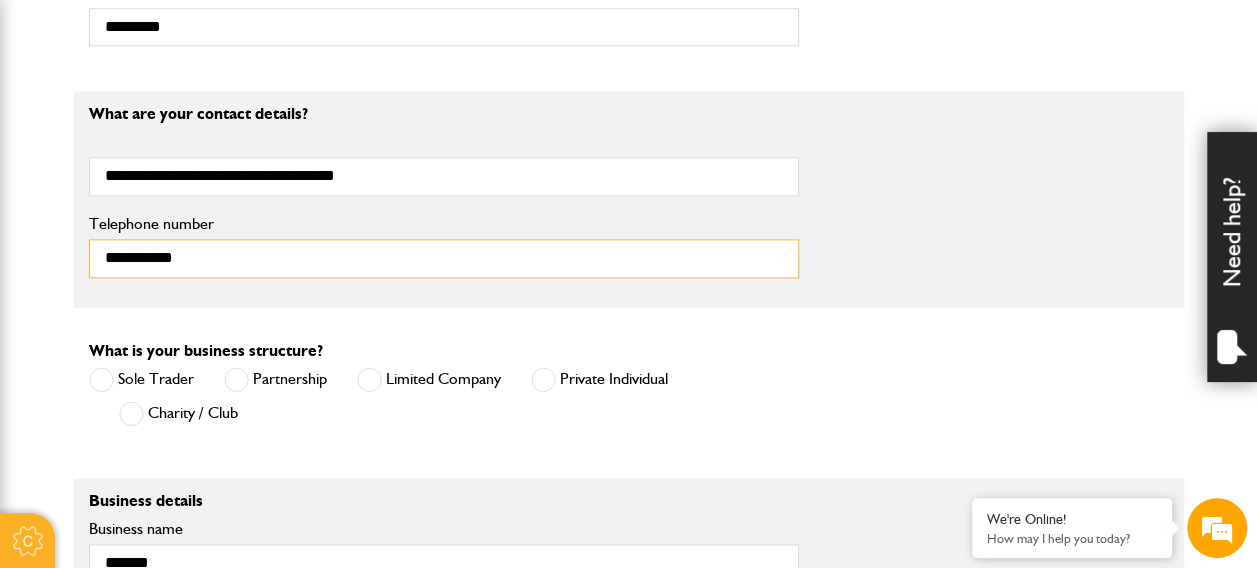 scroll, scrollTop: 1116, scrollLeft: 0, axis: vertical 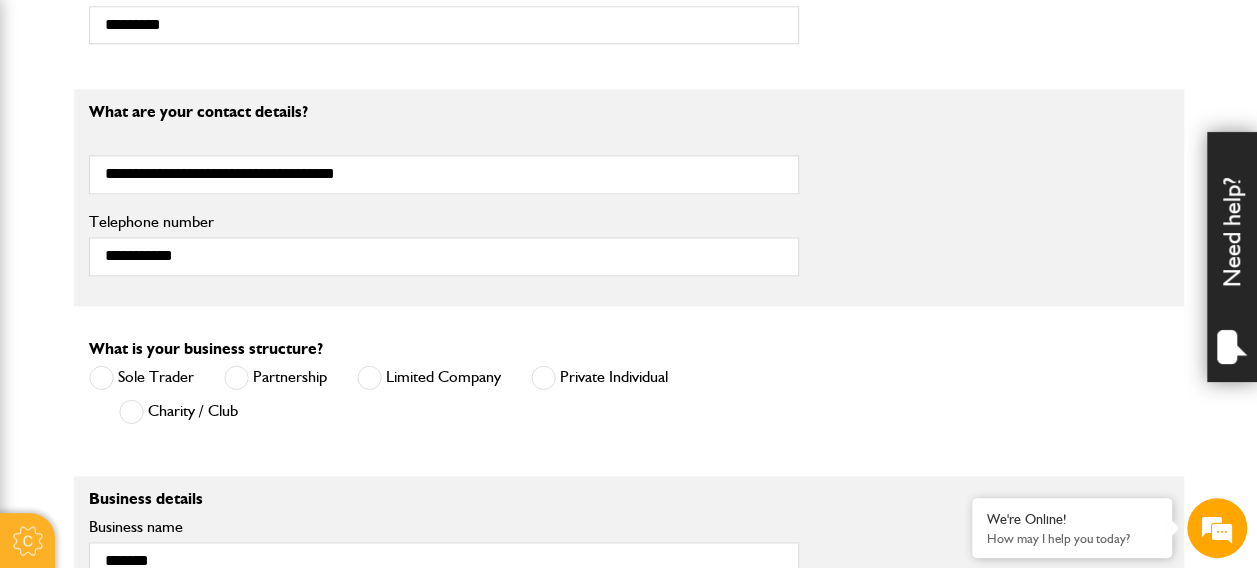 click at bounding box center [369, 377] 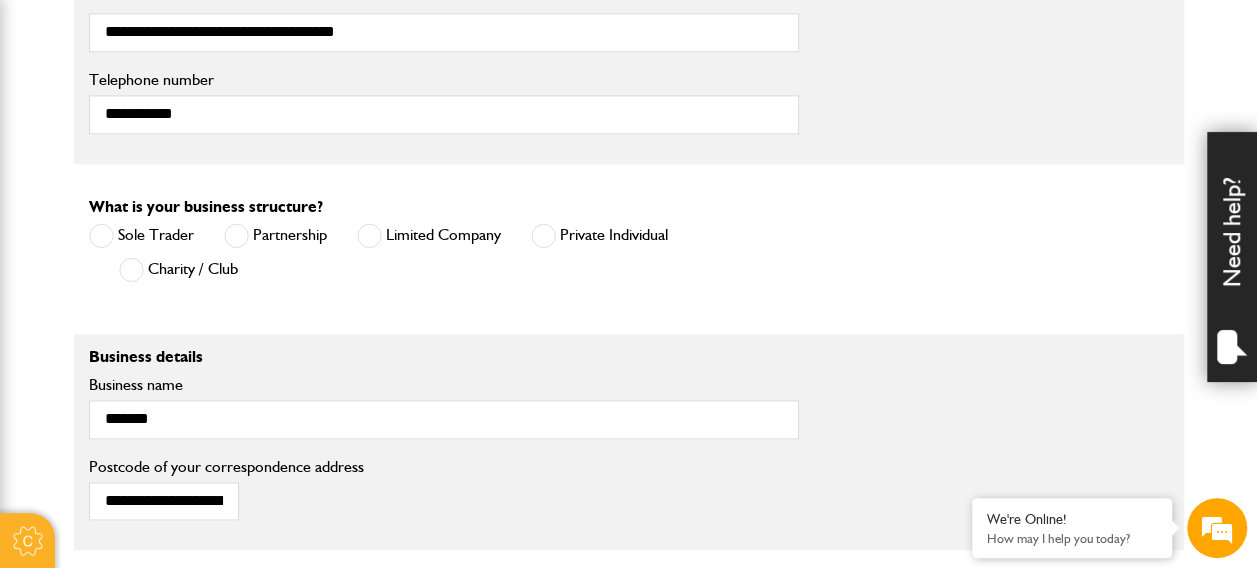 scroll, scrollTop: 1380, scrollLeft: 0, axis: vertical 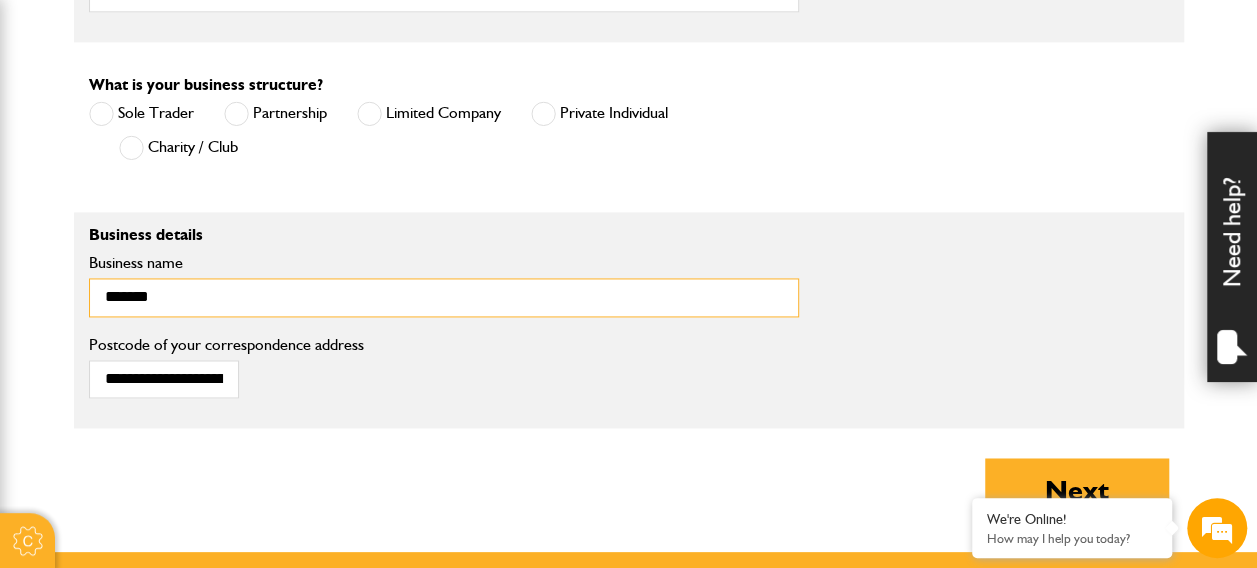 drag, startPoint x: 312, startPoint y: 279, endPoint x: 66, endPoint y: 276, distance: 246.0183 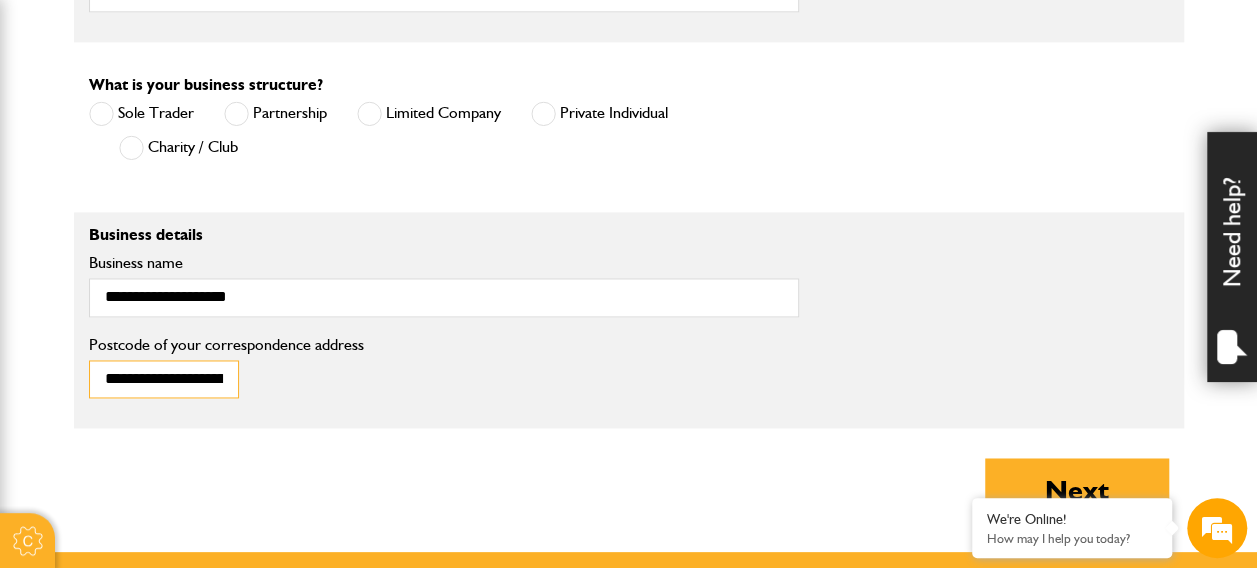 scroll, scrollTop: 0, scrollLeft: 180, axis: horizontal 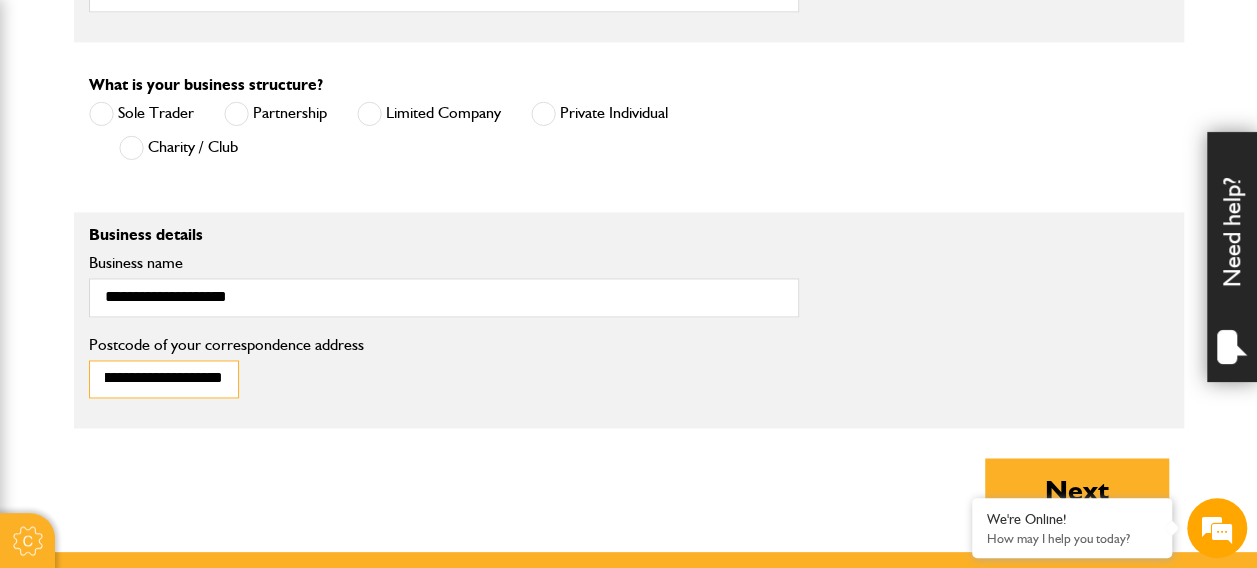 drag, startPoint x: 99, startPoint y: 372, endPoint x: 318, endPoint y: 396, distance: 220.31114 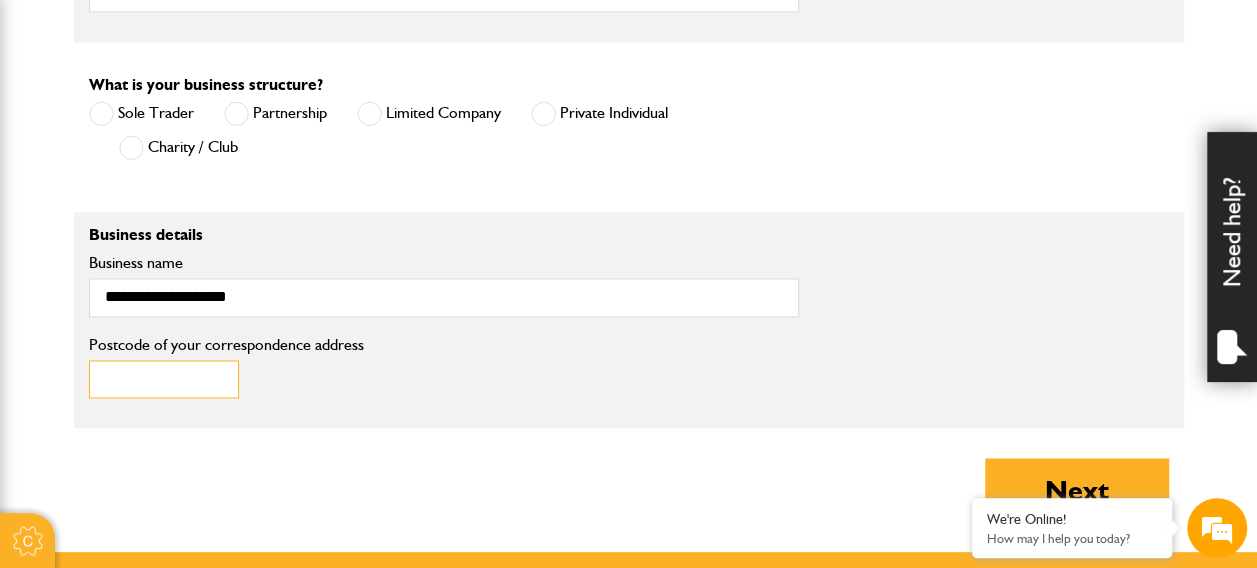 scroll, scrollTop: 0, scrollLeft: 0, axis: both 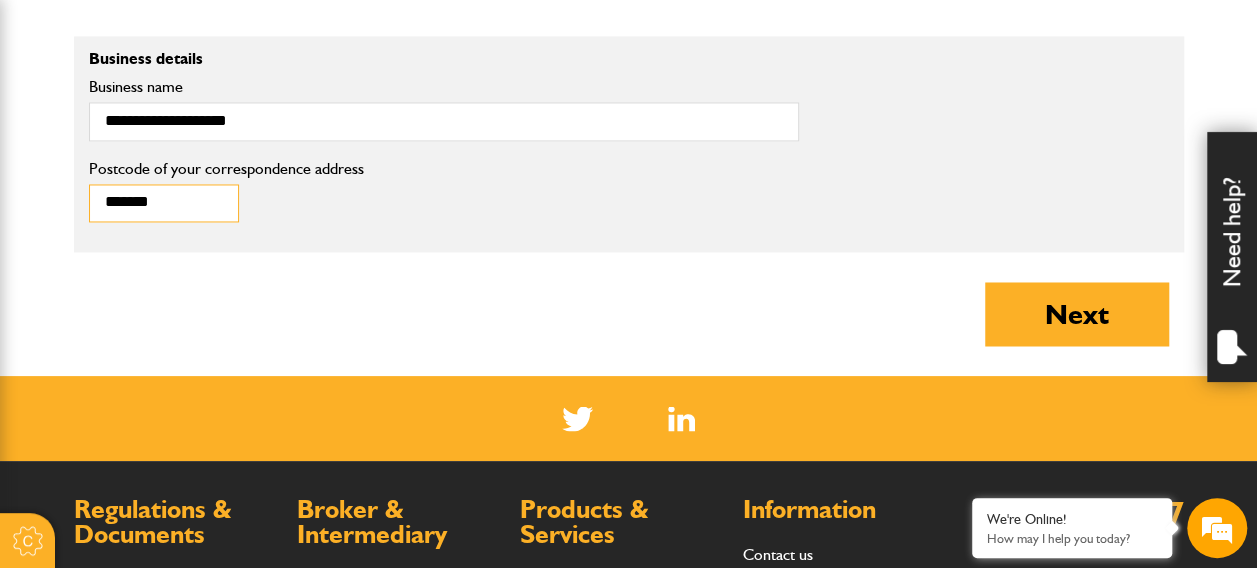 type on "*******" 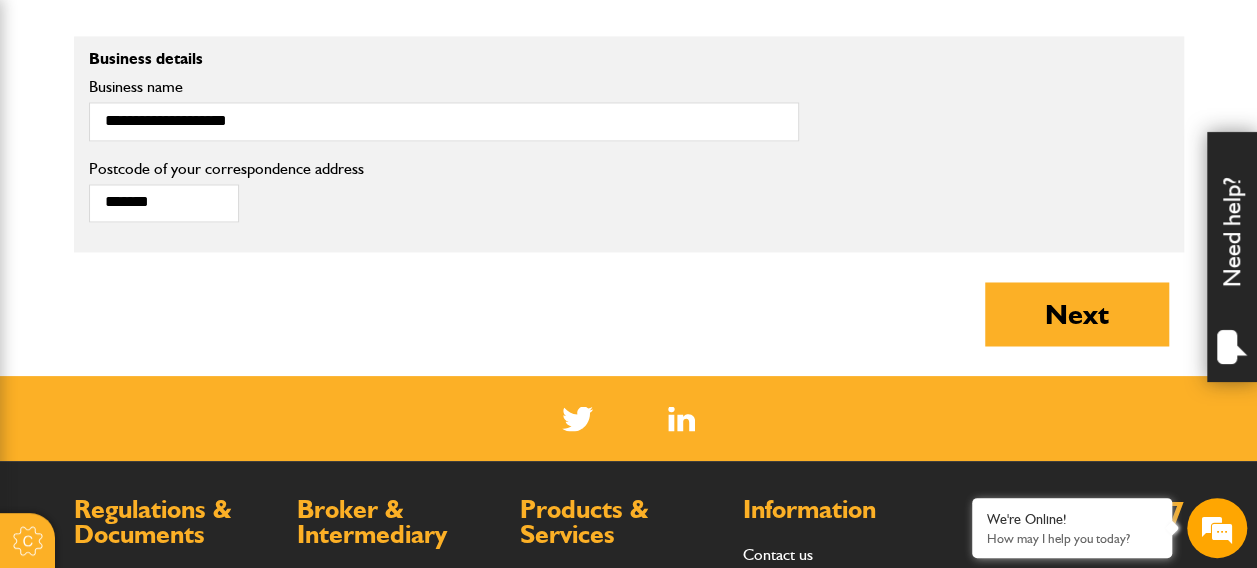 click on "About you
What type of insurance cover do you need?
Cover for my liability
Cover for plant and equipment
If you need cover for both liability and plant, please complete one quote first and then complete your second quote afterwards.
Please note:  we can only provide cover online for businesses undertaking groundworks and/or plant hire. If your business involves other activities, please call JCB Insurance Services on 01889 590 219
How long is your insurance for?
Short term cover for hired in plant
Annual cover
Is your equipment owned or hired?
I'm hiring it
I own it
A mixture of owned and hire equipment
I confirm that I am working in England, Scotland or Wales
Yes
No
Are you already insured with JCB Insurance?
Yes
No
Note
Please call JCB Insurance on 01889 590219, option 3.
What's your name?
**
***
****
**
**
**" at bounding box center [629, -330] 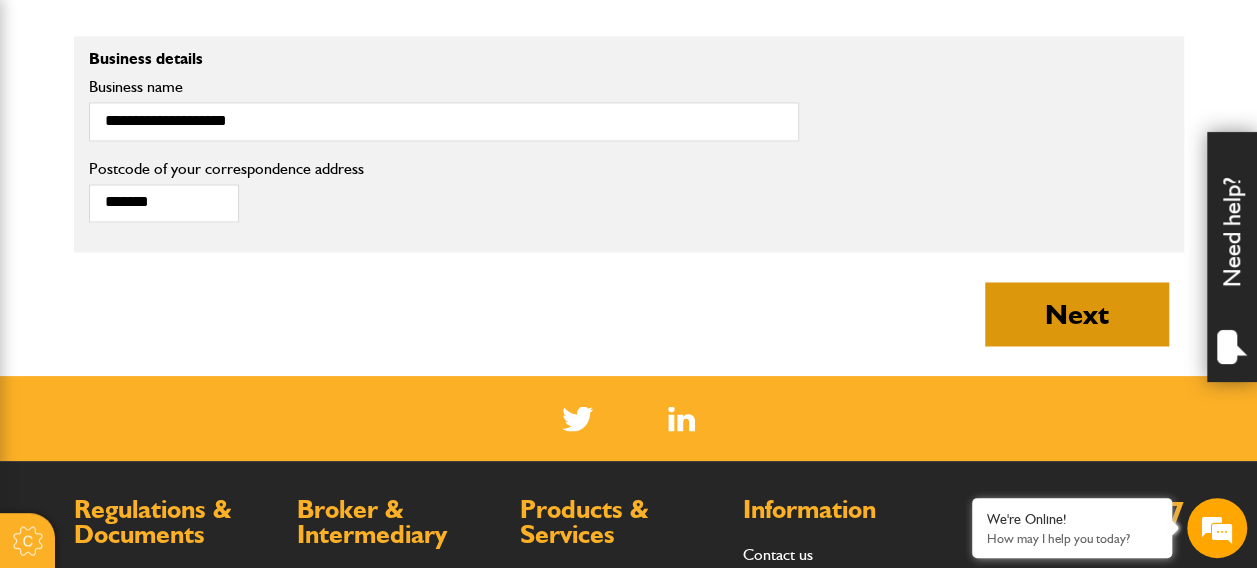 click on "Next" at bounding box center [1077, 314] 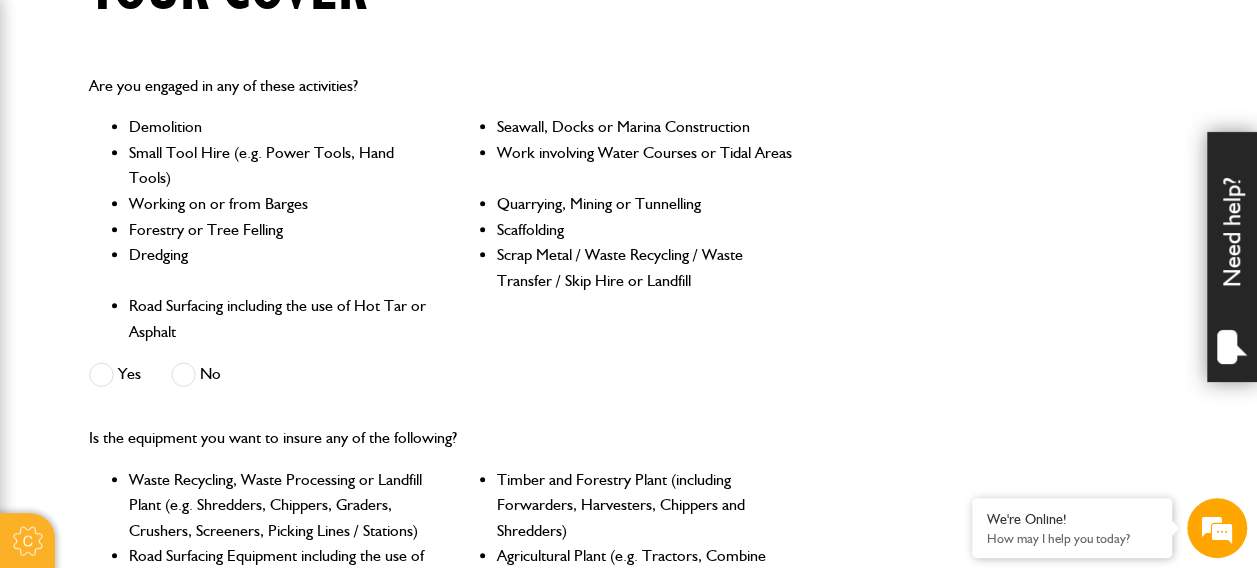 scroll, scrollTop: 563, scrollLeft: 0, axis: vertical 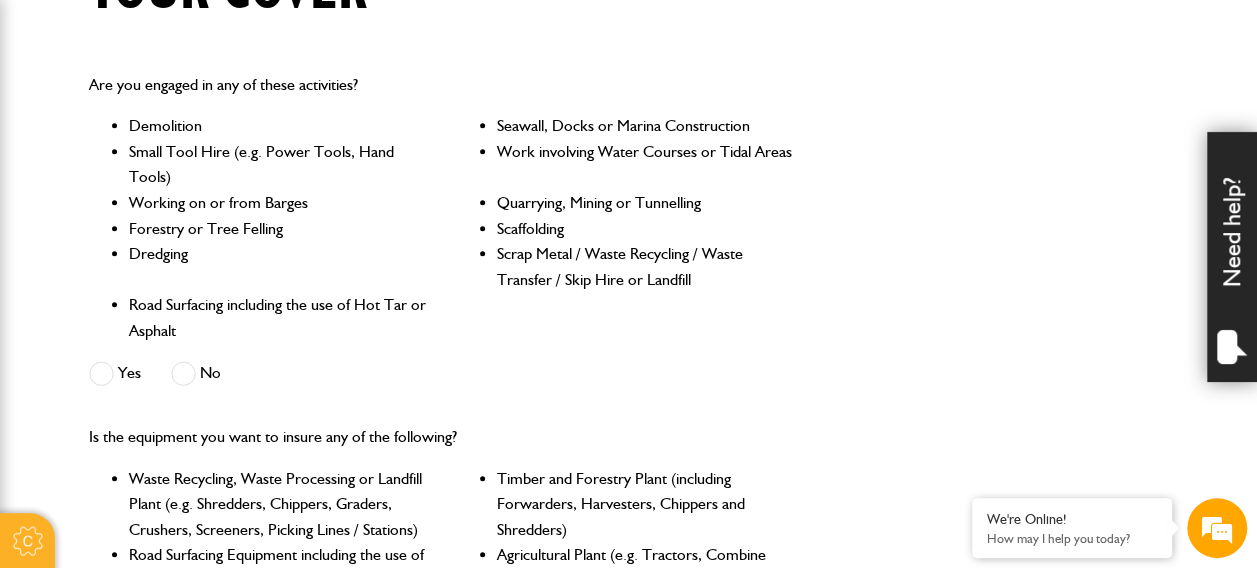click on "Are you engaged in any of these activities?
Demolition
Seawall, Docks or Marina Construction
Small Tool Hire (e.g. Power Tools, Hand Tools)
Work involving Water Courses or Tidal Areas
Working on or from Barges
Quarrying, Mining or Tunnelling
Forestry or Tree Felling
Scaffolding
Dredging
Scrap Metal / Waste Recycling / Waste Transfer / Skip Hire or Landfill
Road Surfacing including the use of Hot Tar or Asphalt
Yes
No" at bounding box center (444, 232) 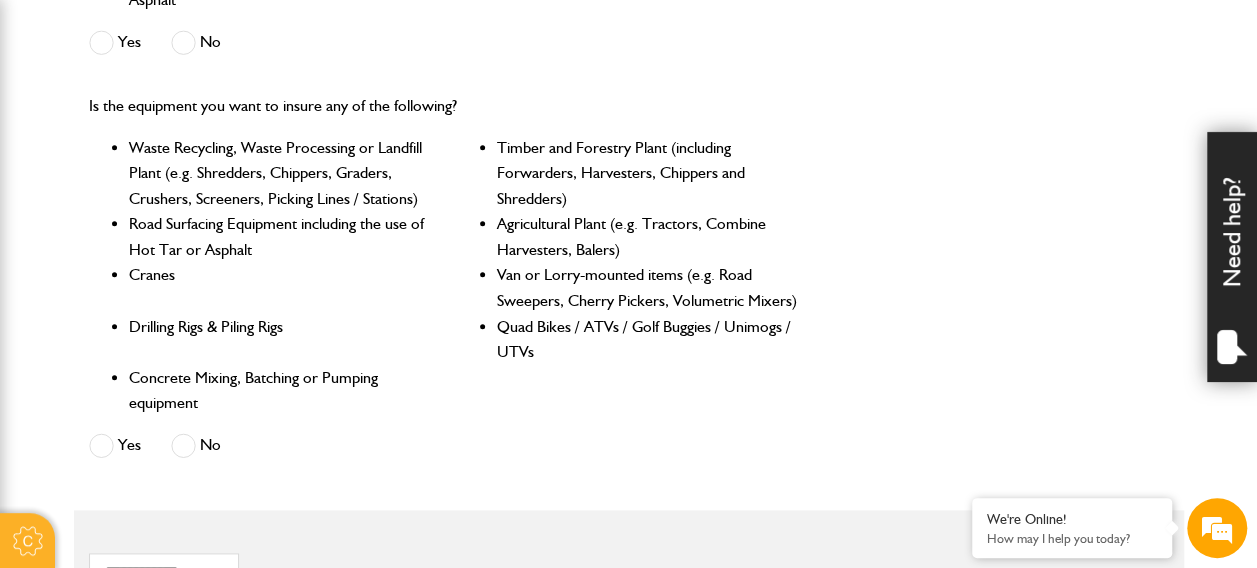 scroll, scrollTop: 895, scrollLeft: 0, axis: vertical 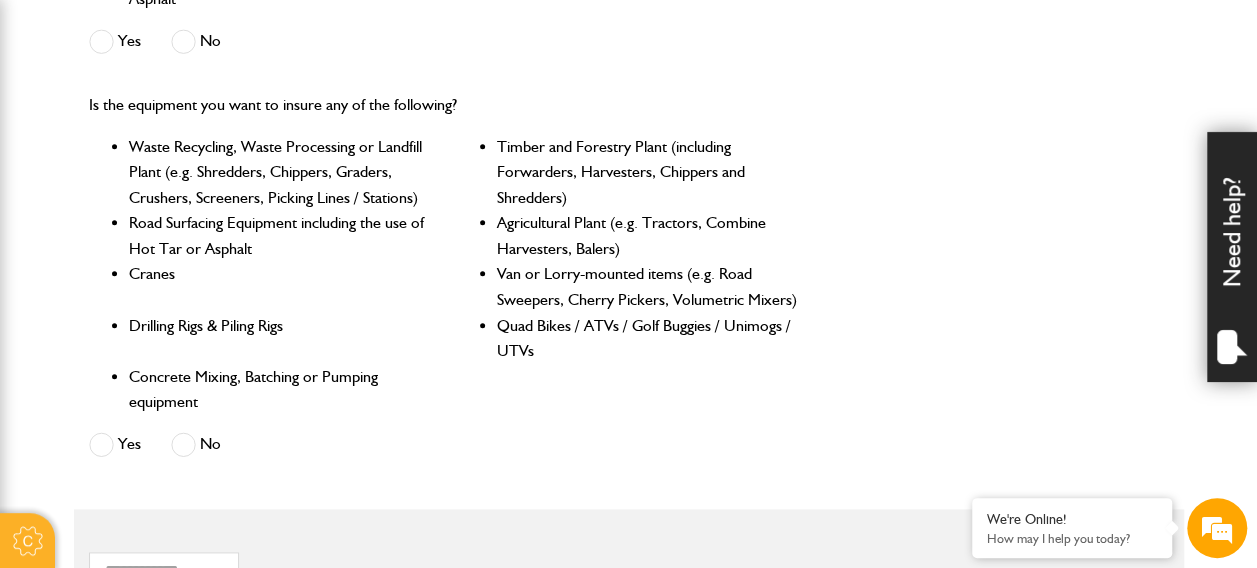 click at bounding box center (183, 444) 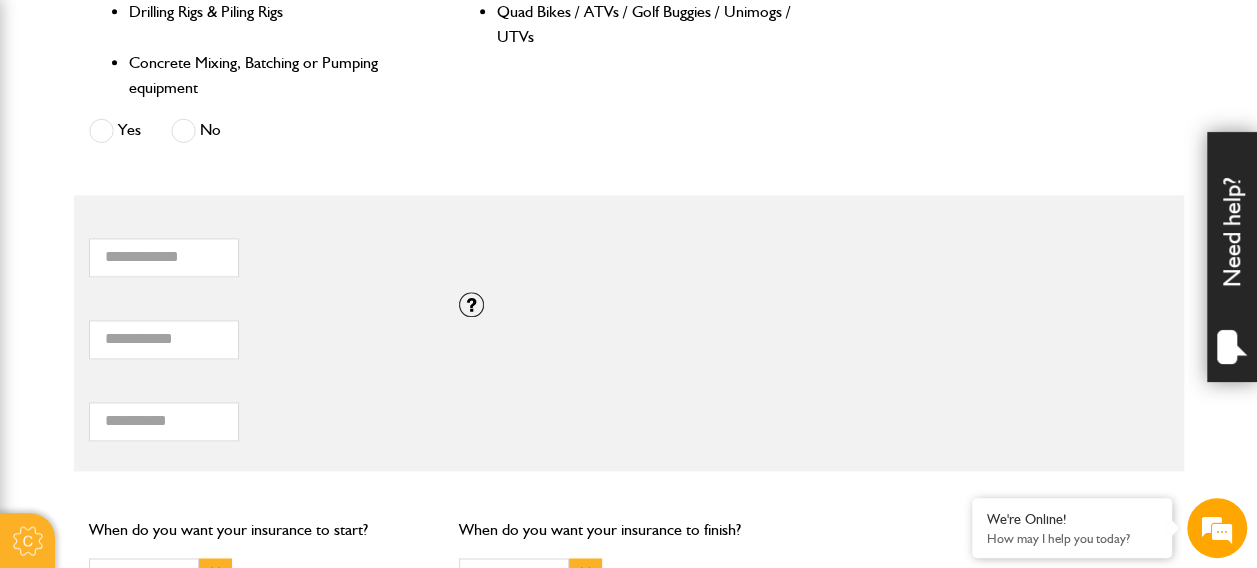 scroll, scrollTop: 1210, scrollLeft: 0, axis: vertical 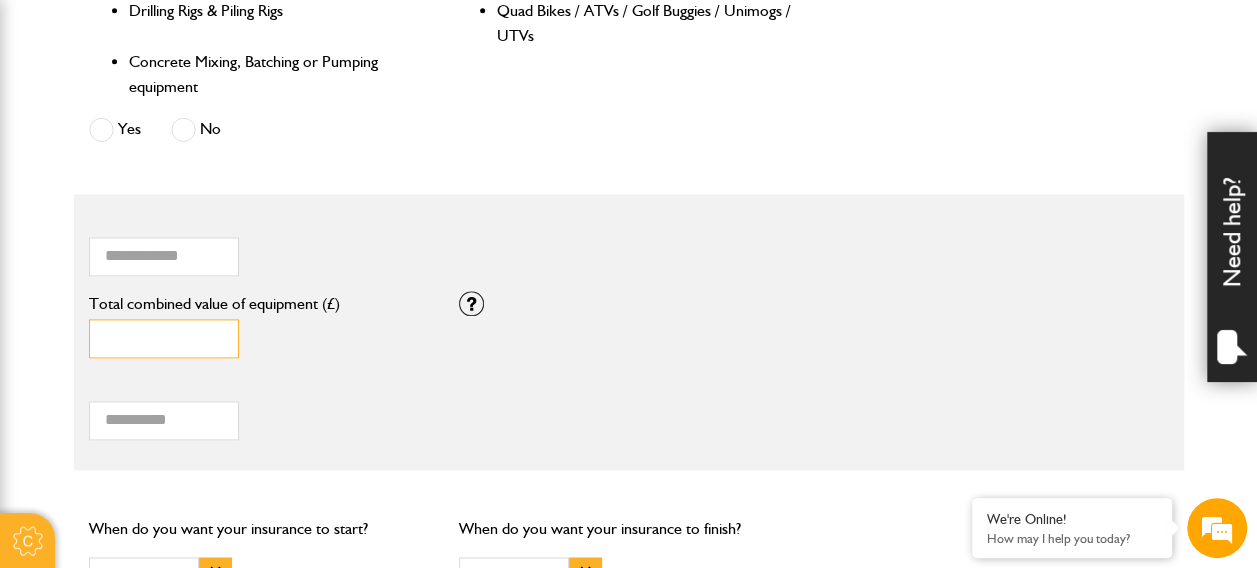 click on "*" at bounding box center (164, 338) 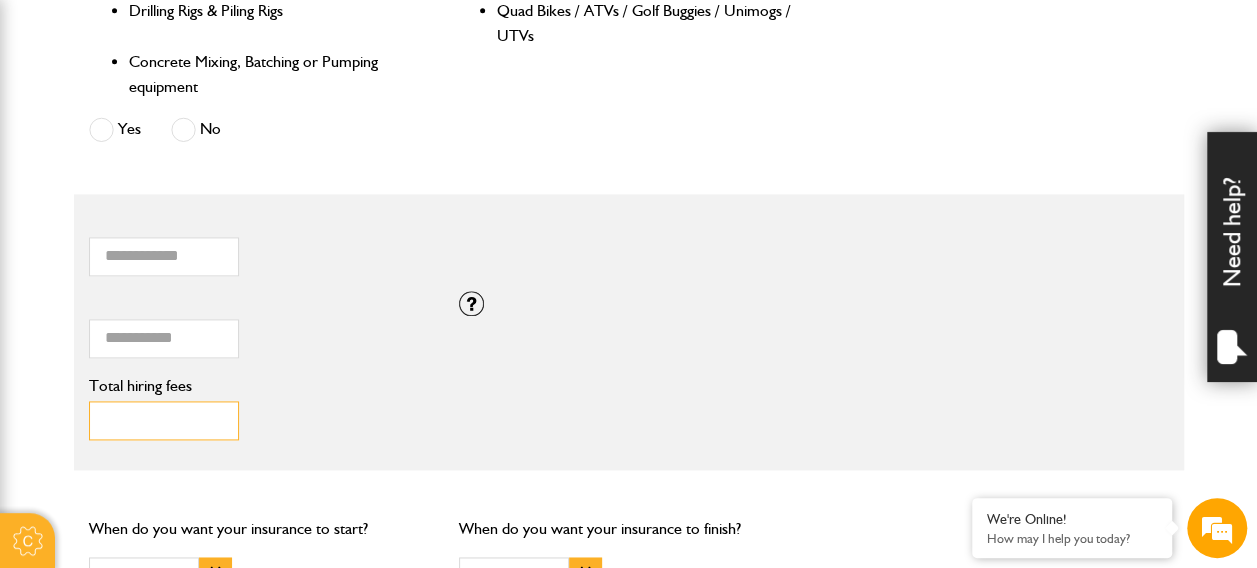click on "Total hiring fees" at bounding box center (164, 420) 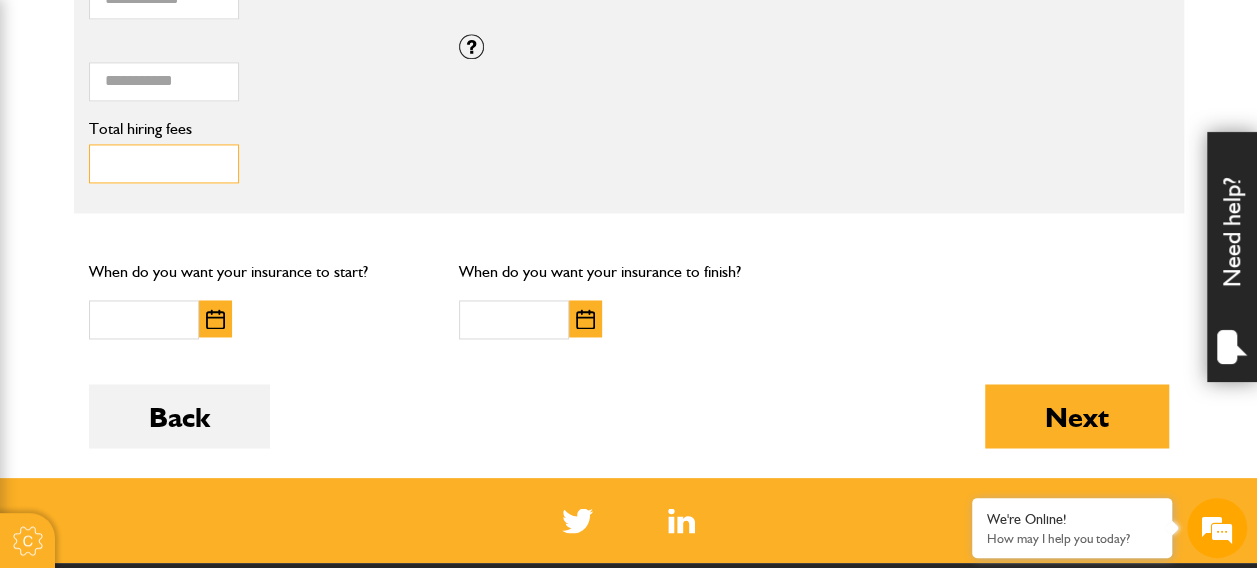 scroll, scrollTop: 1468, scrollLeft: 0, axis: vertical 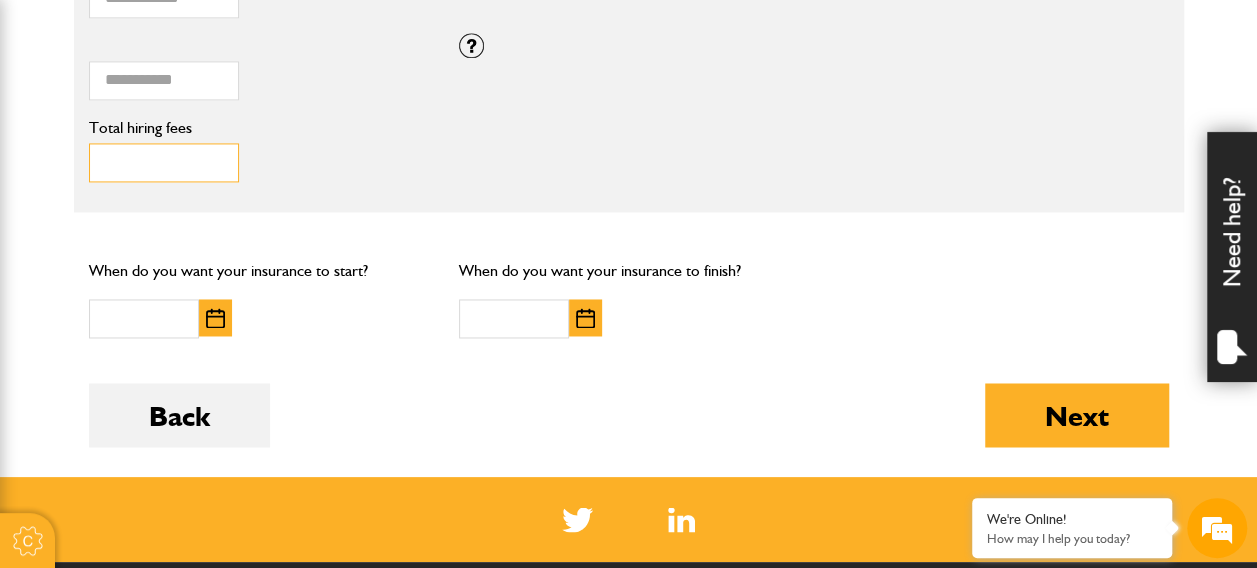 type on "****" 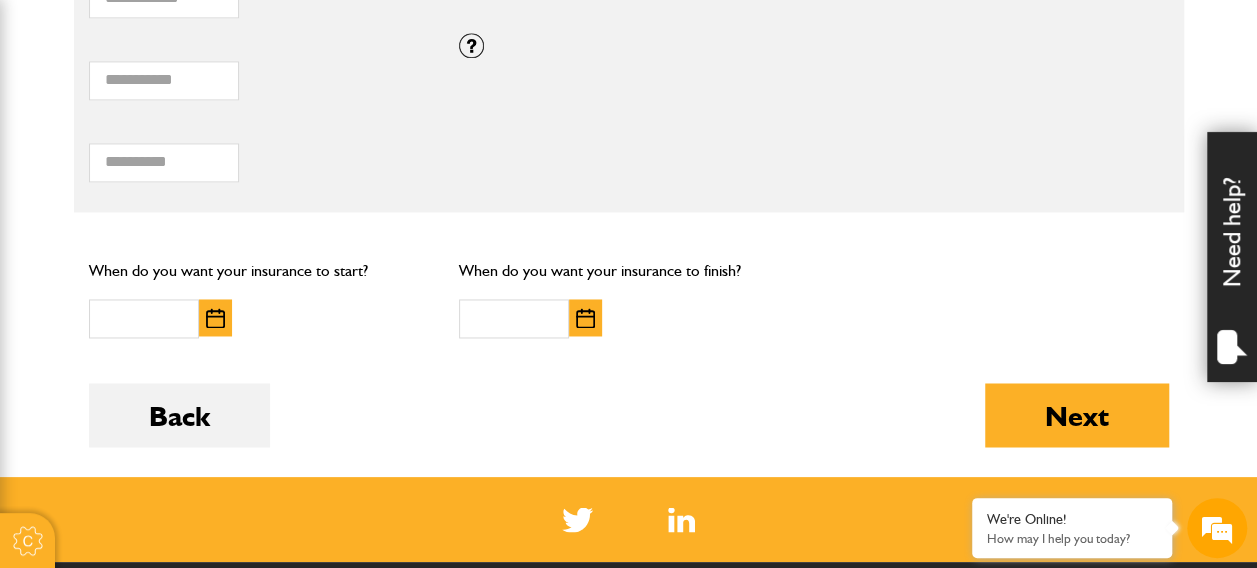 click at bounding box center [215, 317] 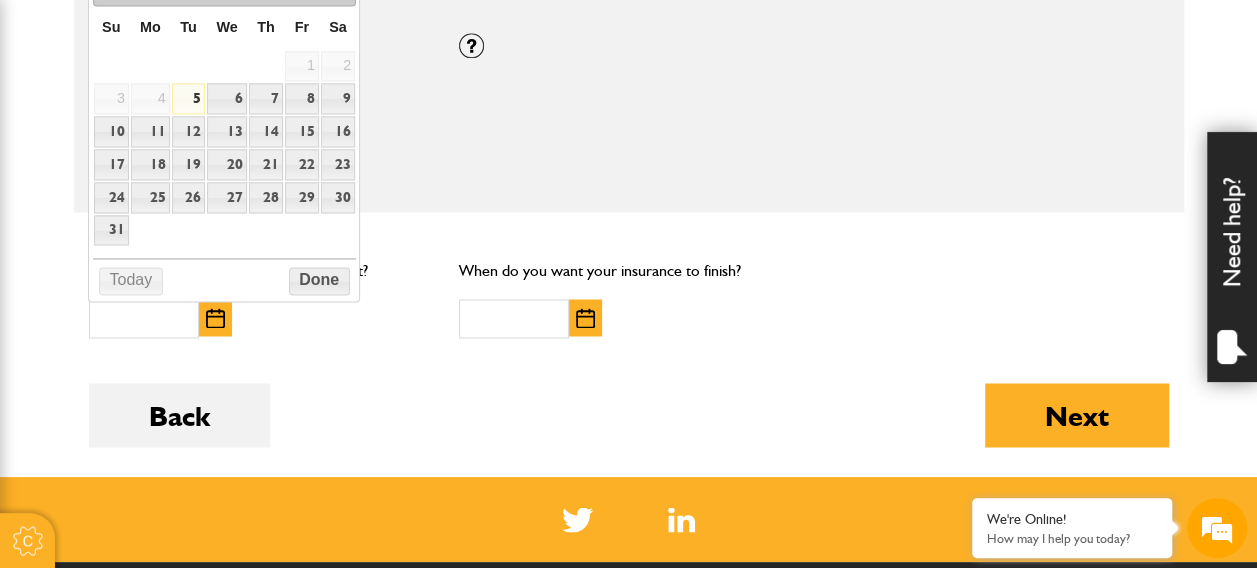 click on "5" at bounding box center (189, 98) 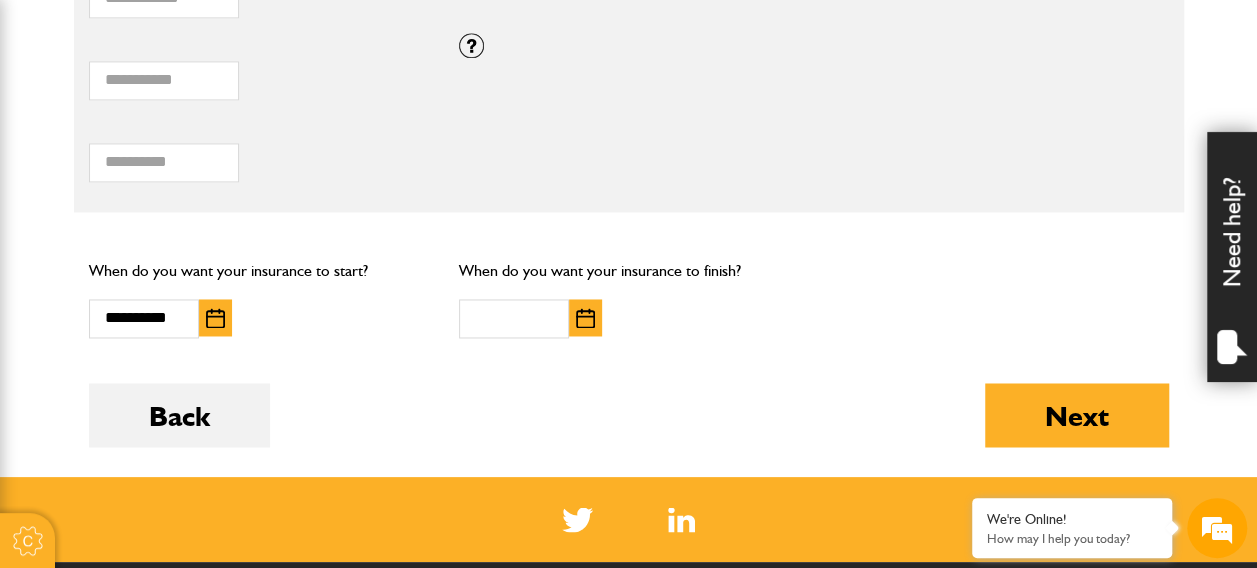 click at bounding box center [585, 318] 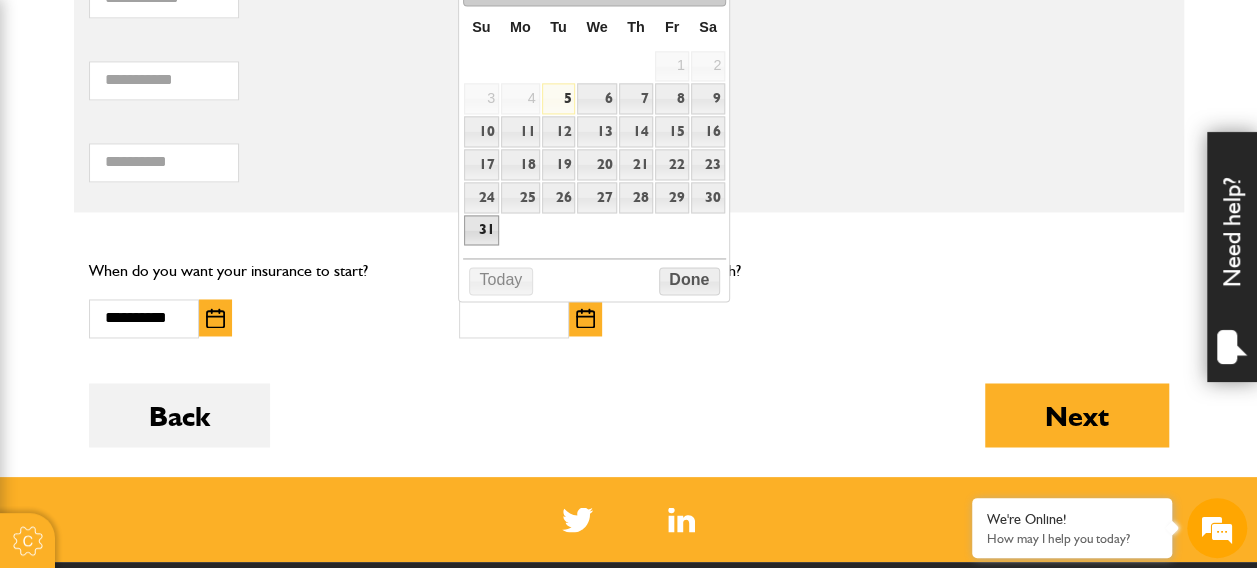 click on "31" at bounding box center [481, 230] 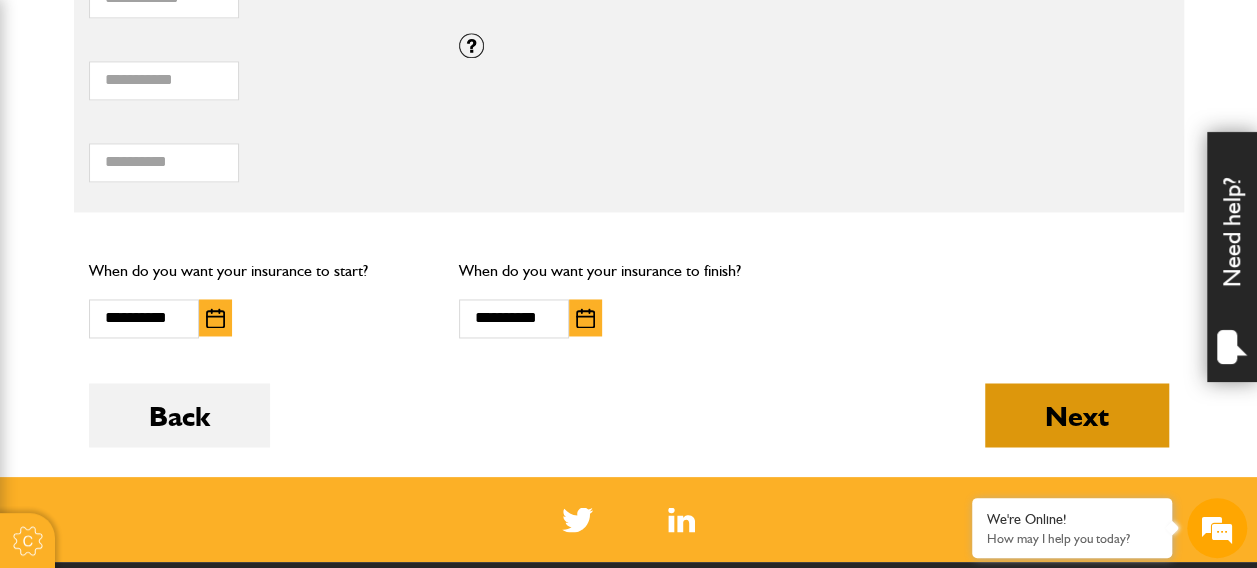 click on "Next" at bounding box center [1077, 415] 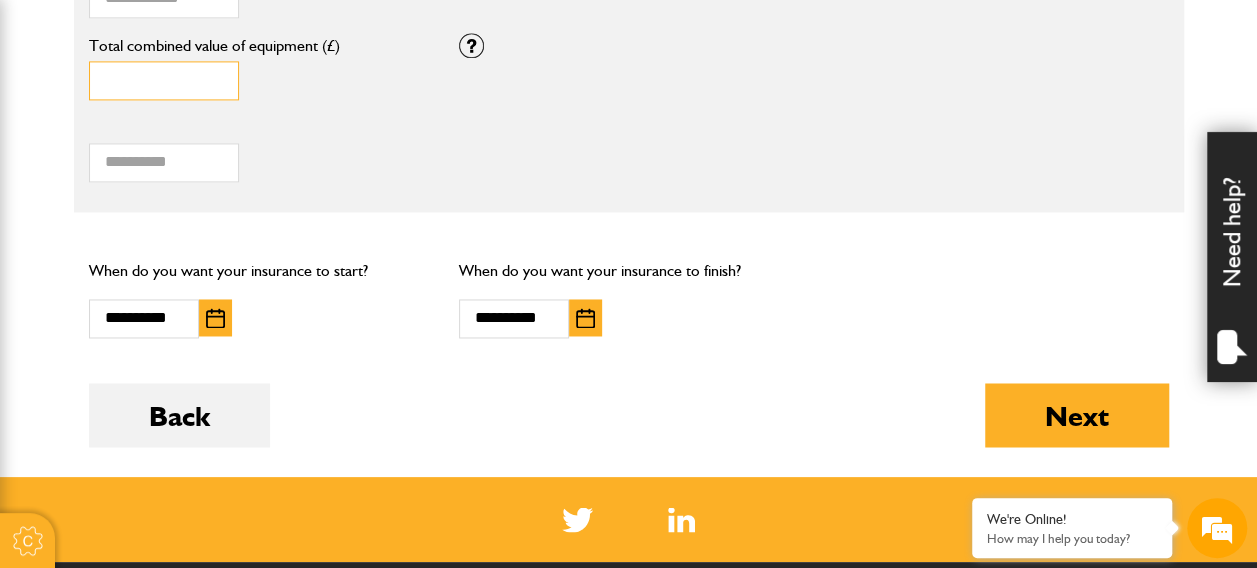 type on "*" 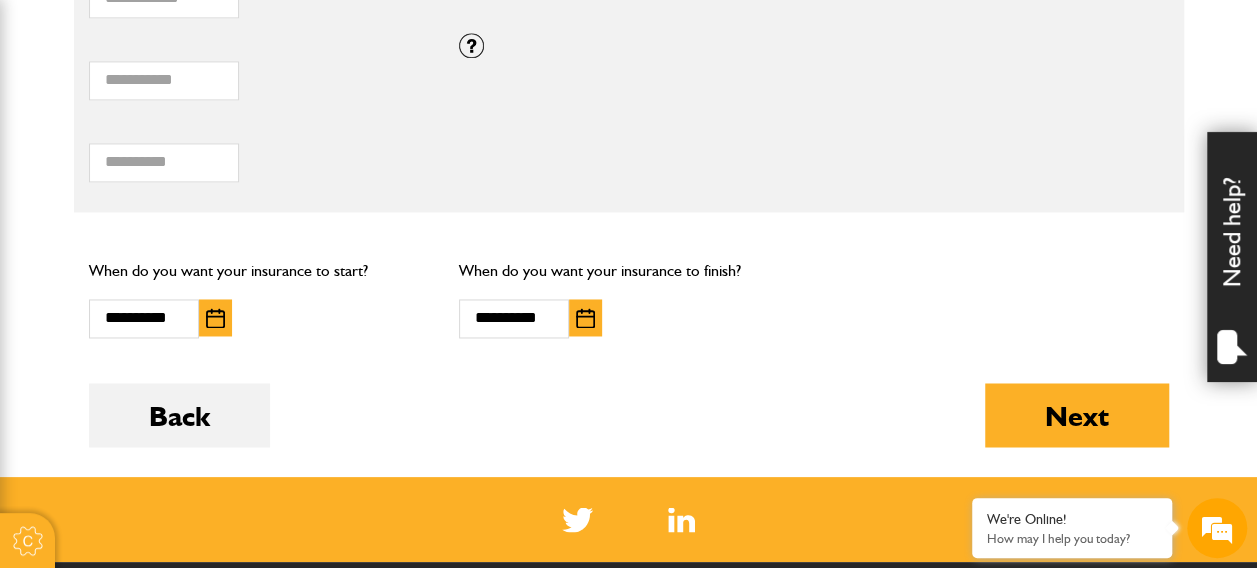 click on "Do you need more than £5,000,000 of liability cover?
Yes
No
Which of these activities are you involved with?
Plant hire only
Groundworks only
Plant hire and groundworks
Please indicate the proportion of time typically spent on ground works and plant hire:
Ground works
100%
0%   Plant hire
Are you engaged in any of these activities?
Demolition
Seawall, Docks or Marina Construction
Small Tool Hire (e.g. Power Tools, Hand Tools)
Work involving Water Courses or Tidal Areas
Working on or from Barges
Quarrying, Mining or Tunnelling
Forestry or Tree Felling
Scaffolding
Dredging
Scrap Metal / Waste Recycling / Waste Transfer / Skip Hire or Landfill
Road Surfacing including the use of Hot Tar or Asphalt
Yes
No
Is the equipment you want to insure any of the following?
Timber and Forestry Plant (including Forwarders, Harvesters, Chippers and Shredders)
Cranes" at bounding box center [629, -186] 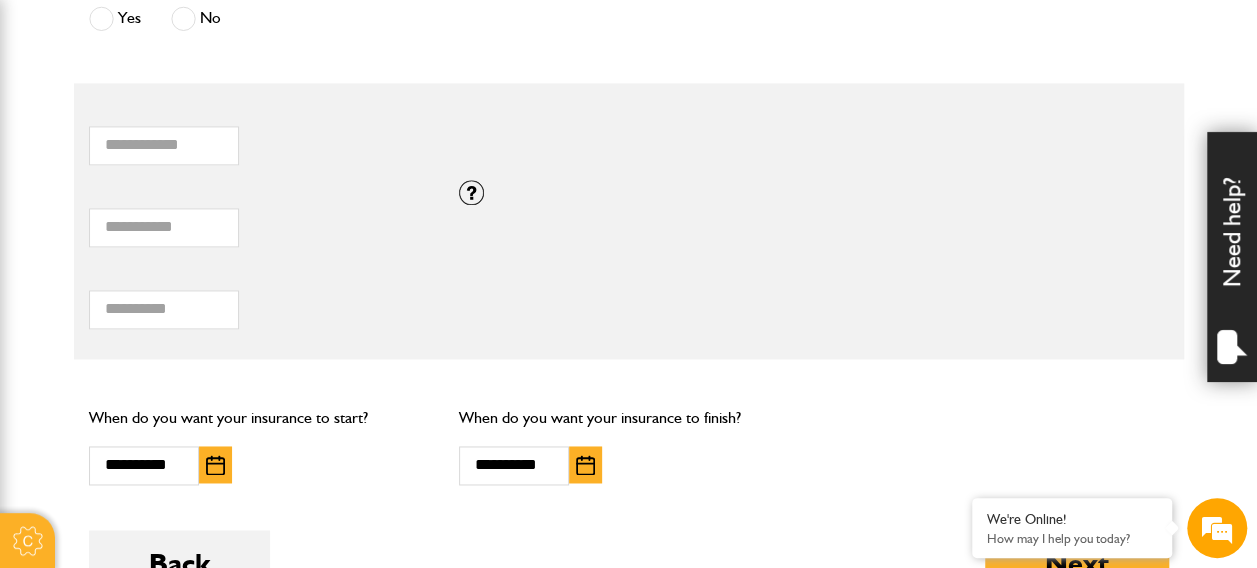 scroll, scrollTop: 1537, scrollLeft: 0, axis: vertical 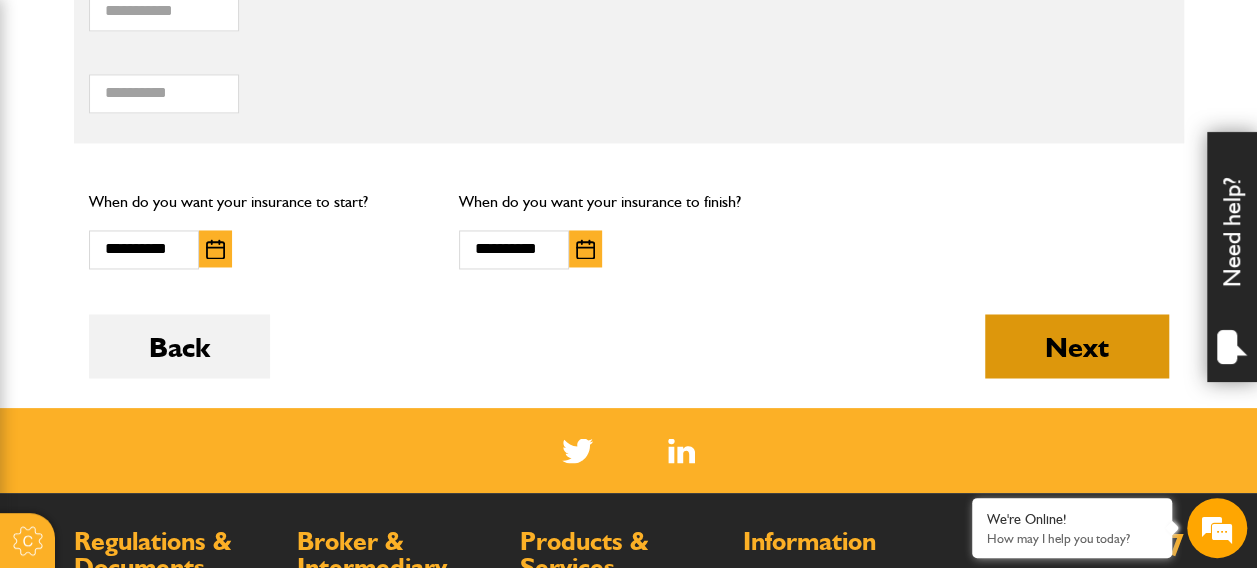 click on "Next" at bounding box center (1077, 346) 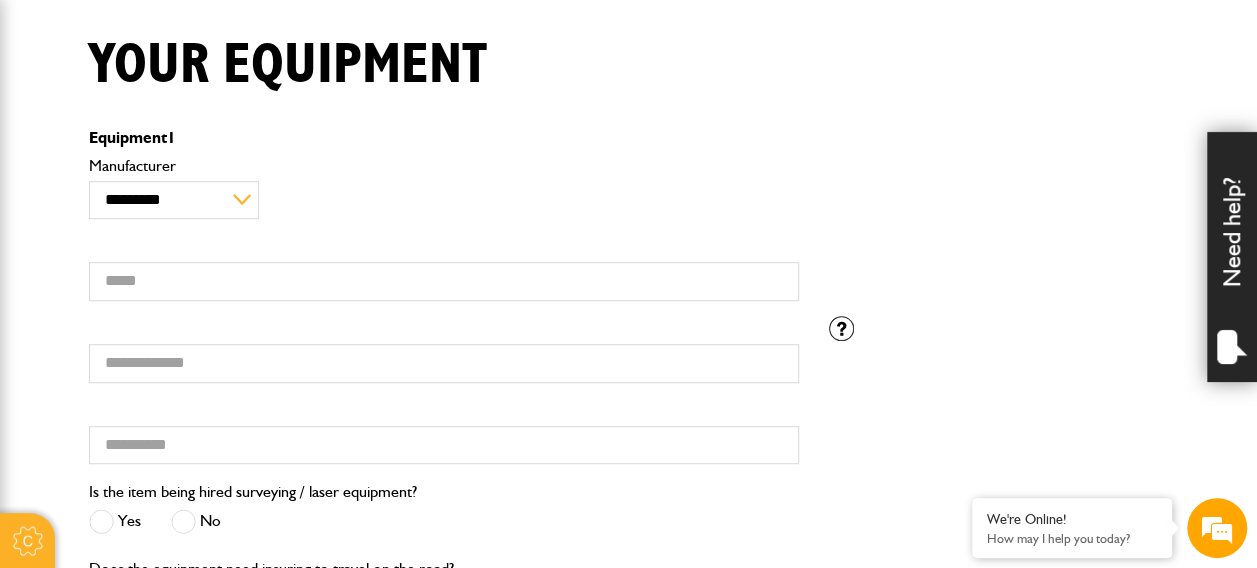 scroll, scrollTop: 504, scrollLeft: 0, axis: vertical 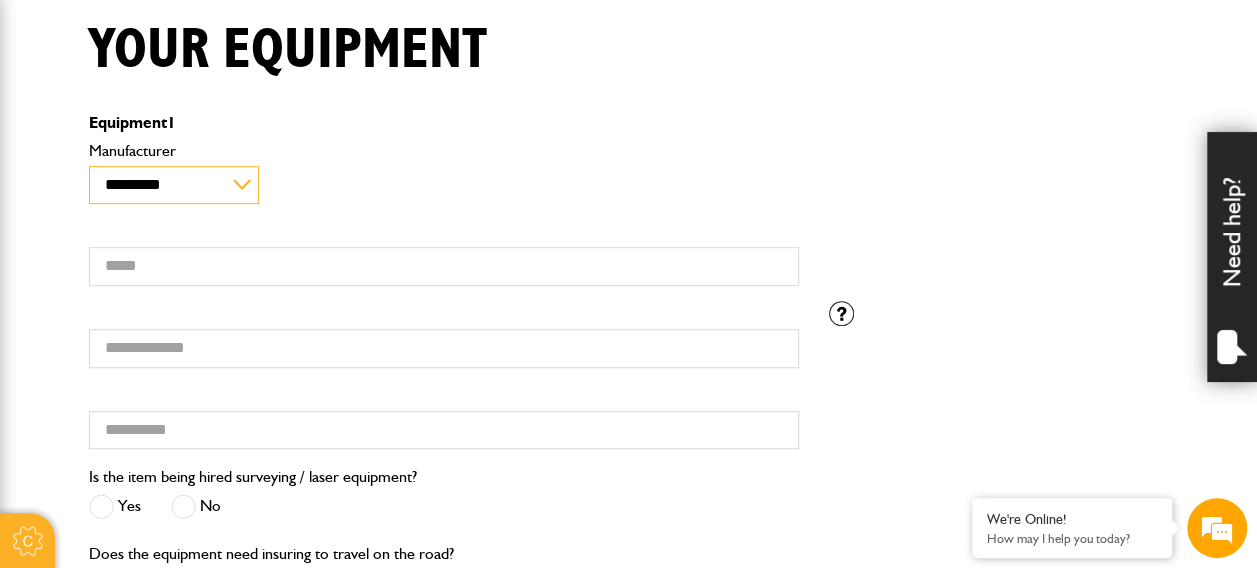 click on "**********" at bounding box center (174, 185) 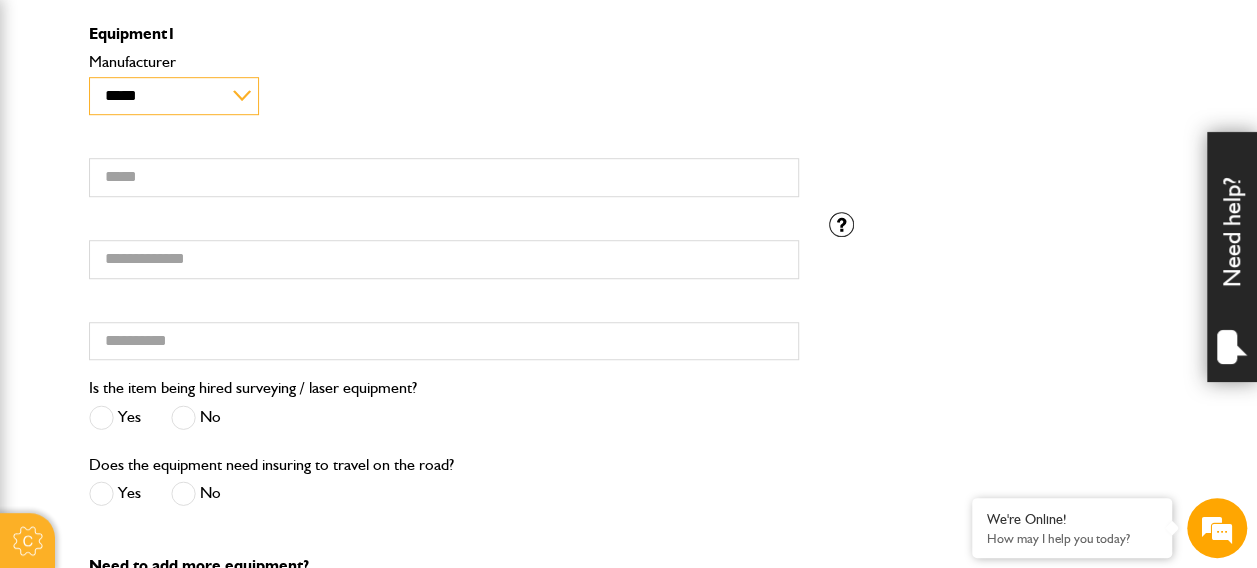 scroll, scrollTop: 598, scrollLeft: 0, axis: vertical 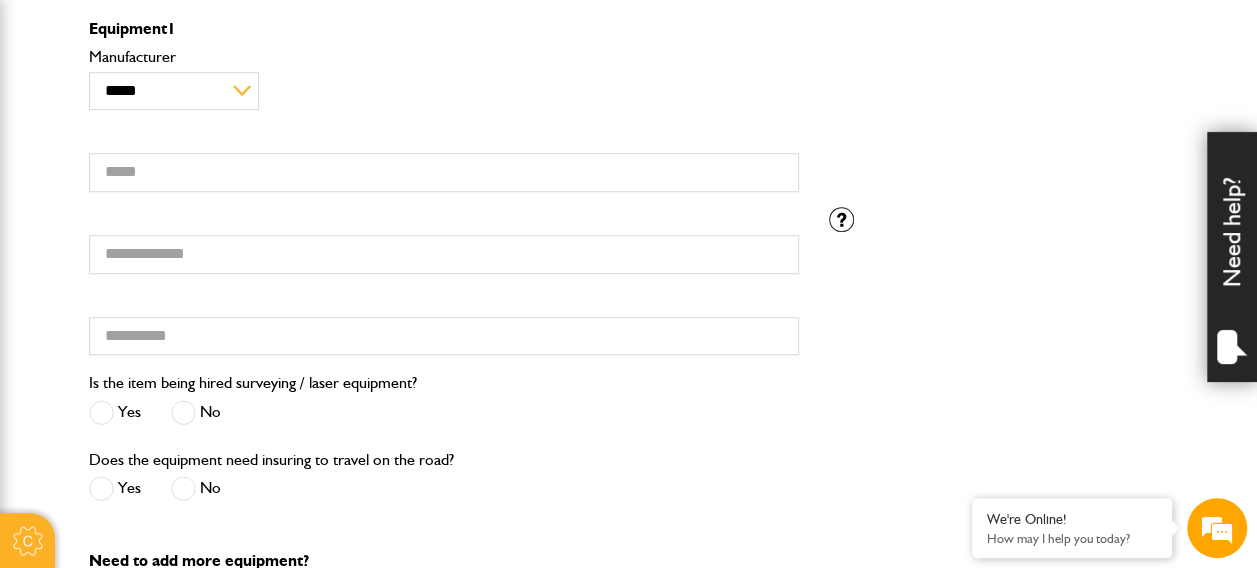 click on "**********" at bounding box center [444, 125] 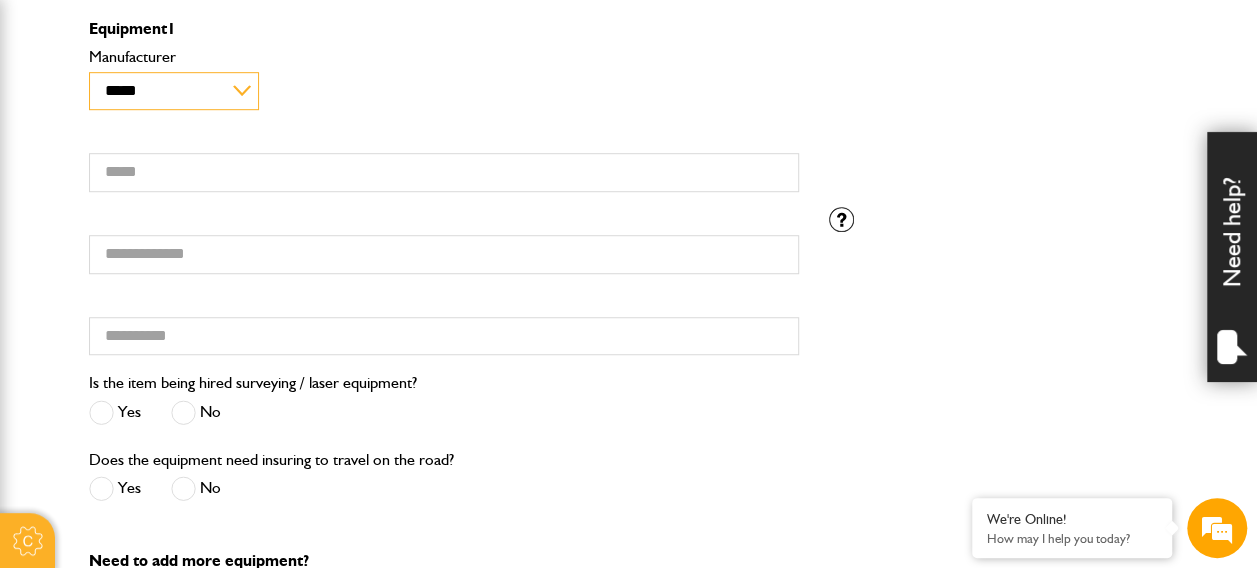 click on "**********" at bounding box center (174, 91) 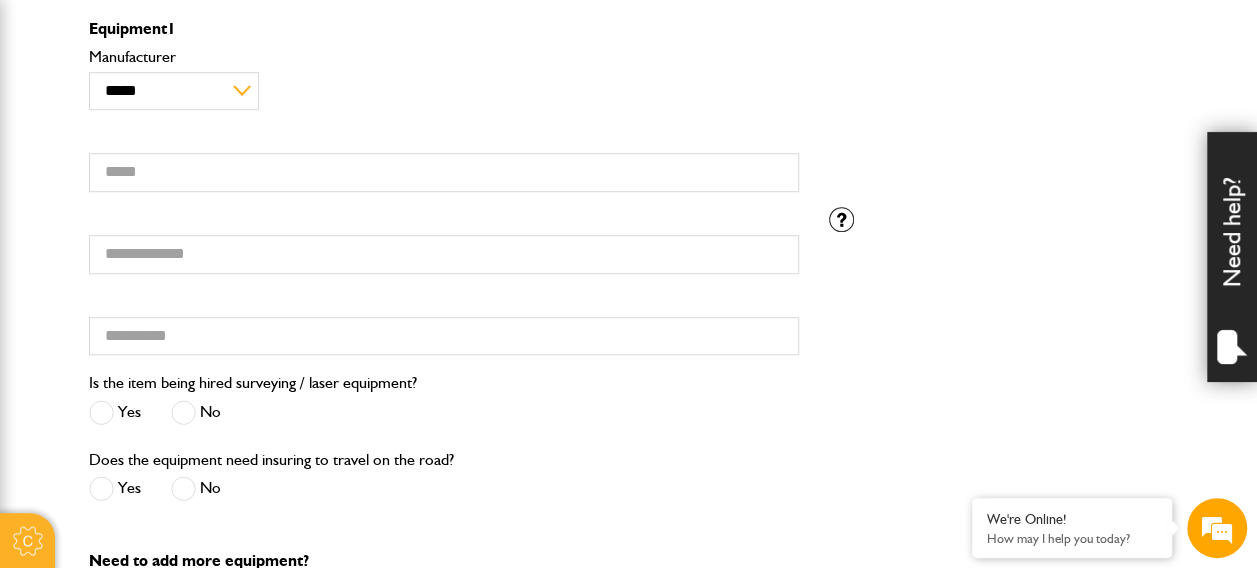 click on "Is the item being hired surveying / laser equipment?" at bounding box center [253, 383] 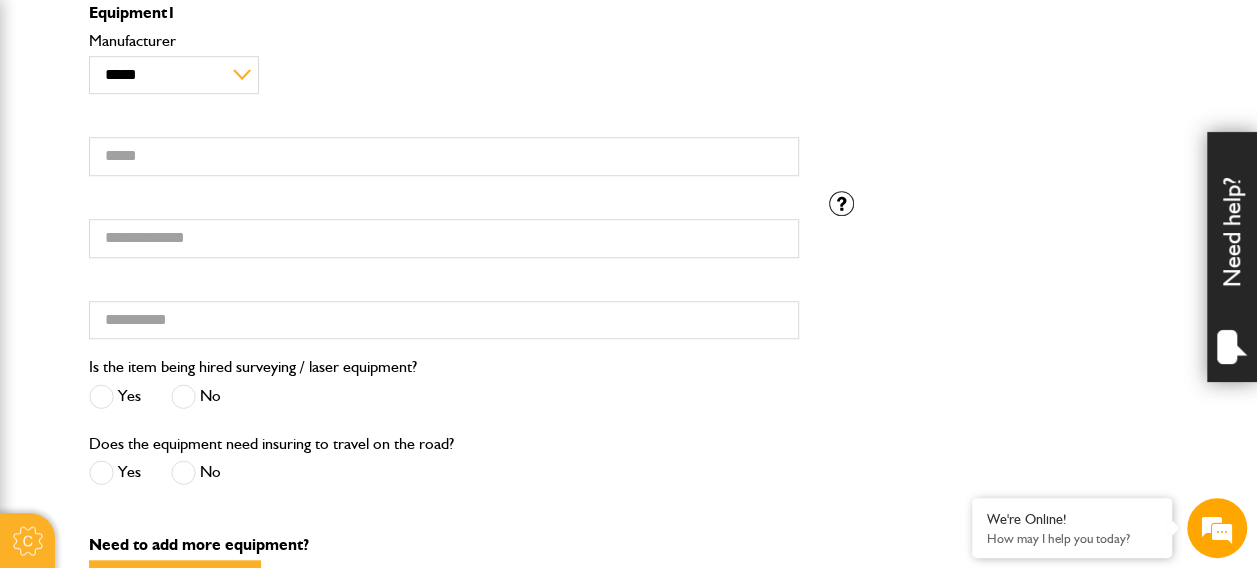 click on "**********" at bounding box center (444, 63) 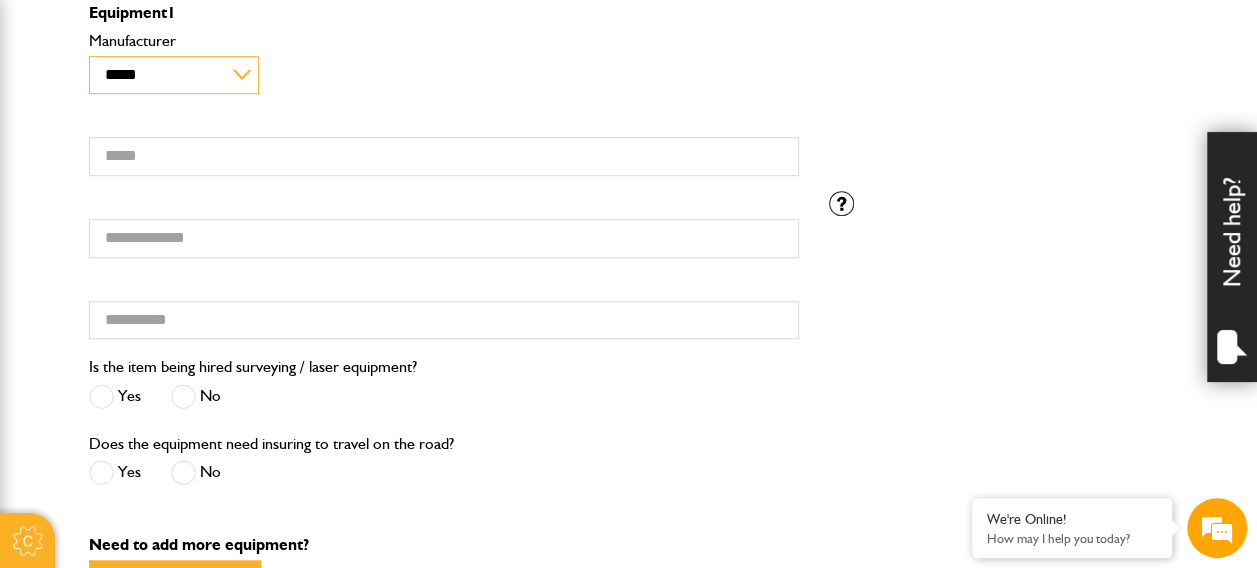 click on "**********" at bounding box center [174, 75] 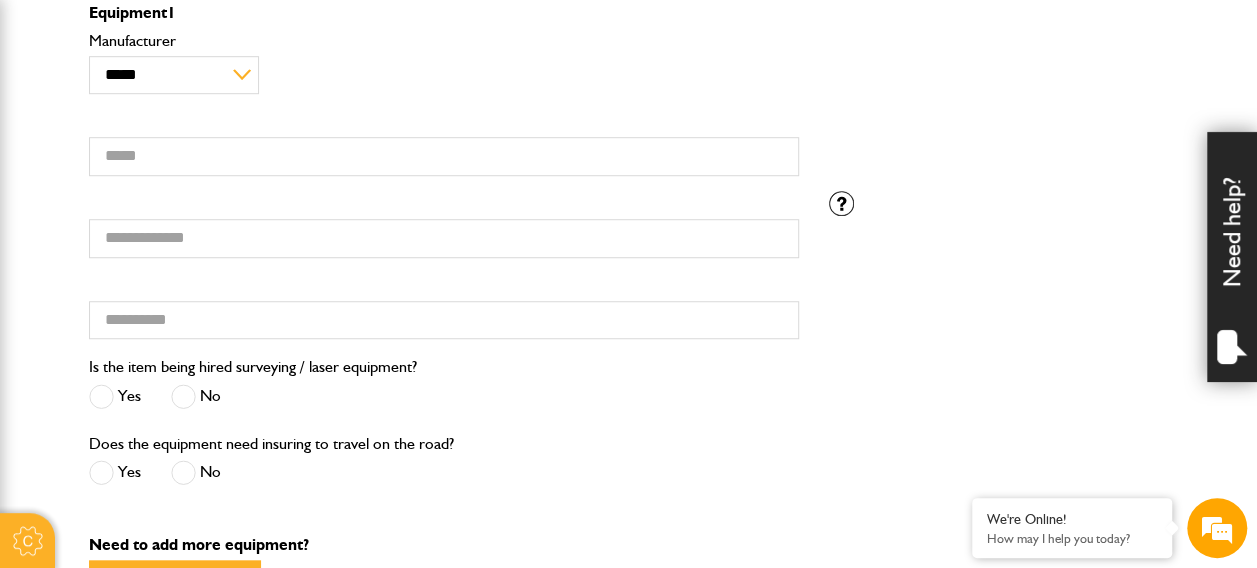 click on "Model" at bounding box center (444, 145) 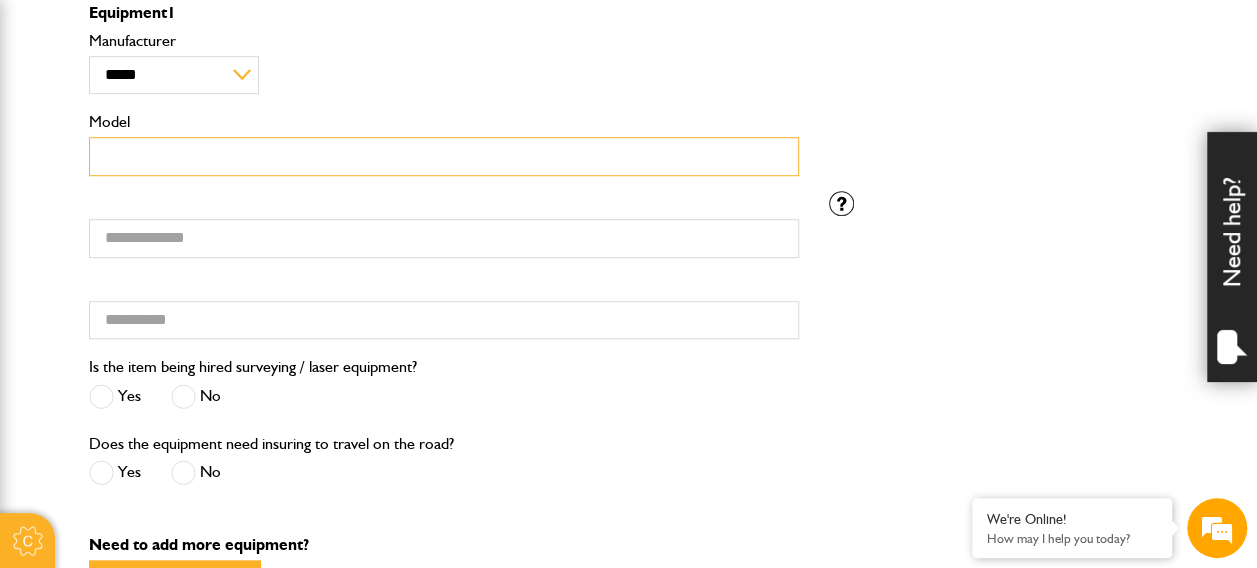 click on "Model" at bounding box center [444, 156] 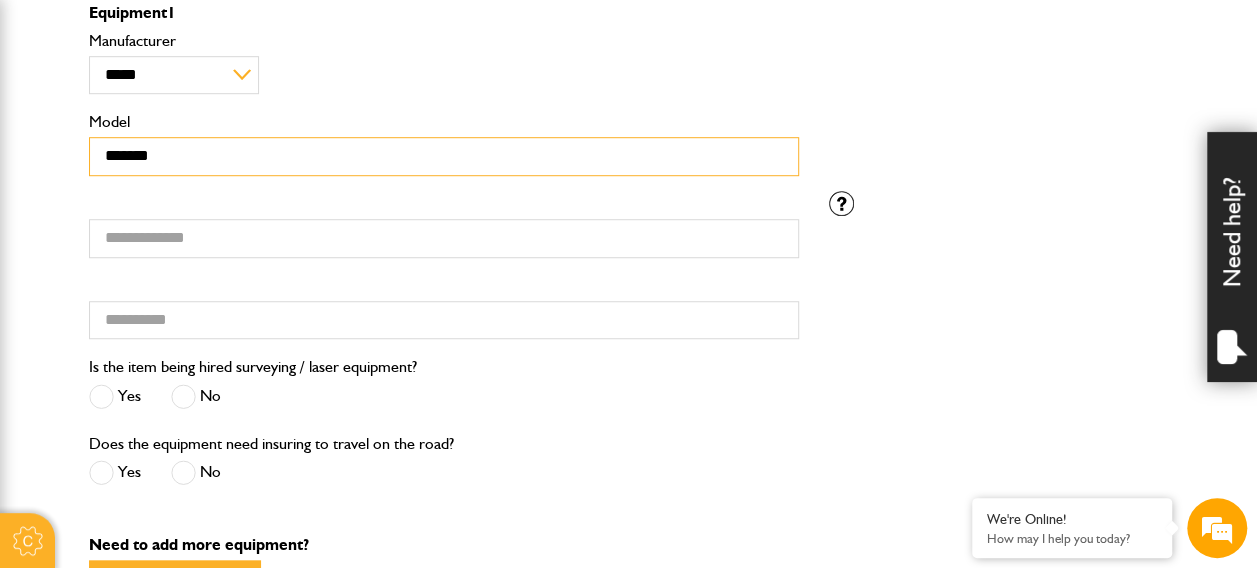 type on "*******" 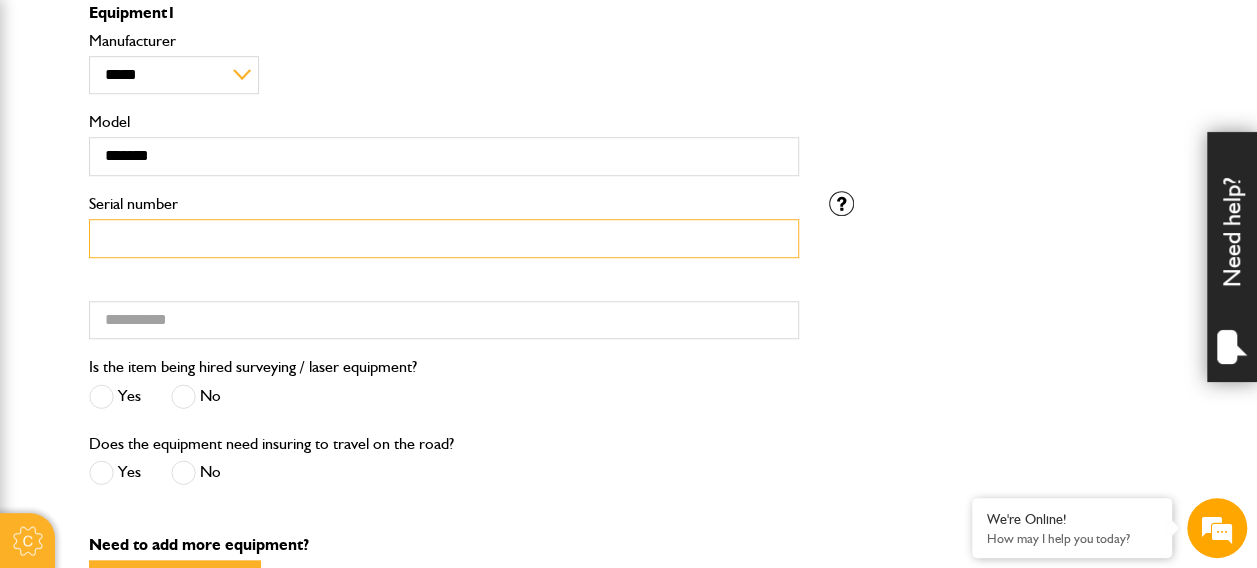 click on "Serial number" at bounding box center [444, 238] 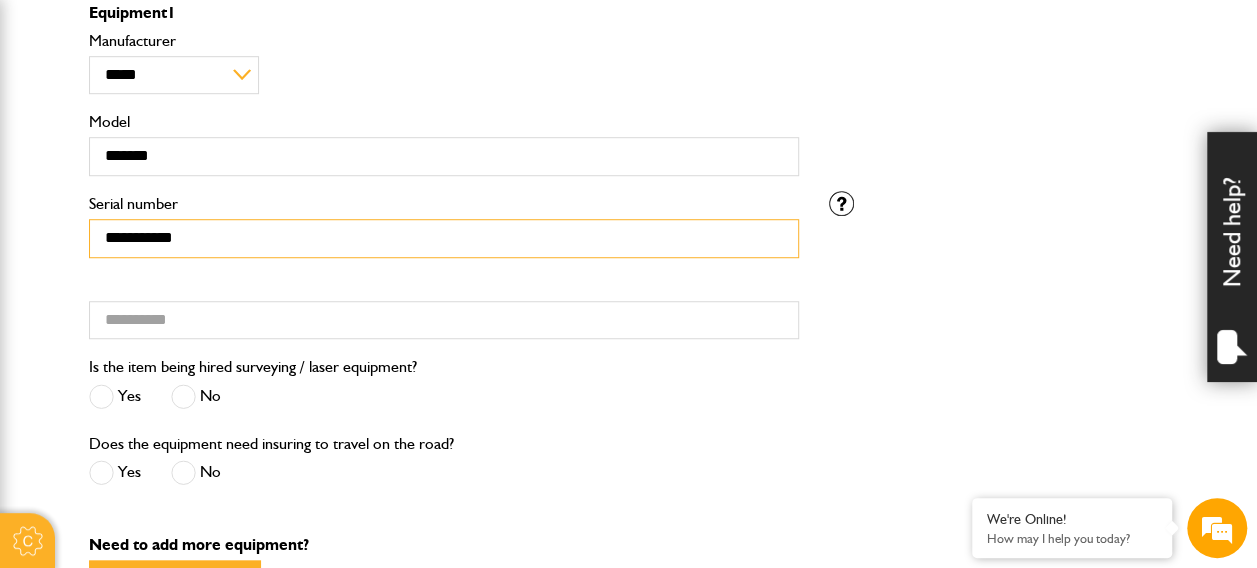 type on "**********" 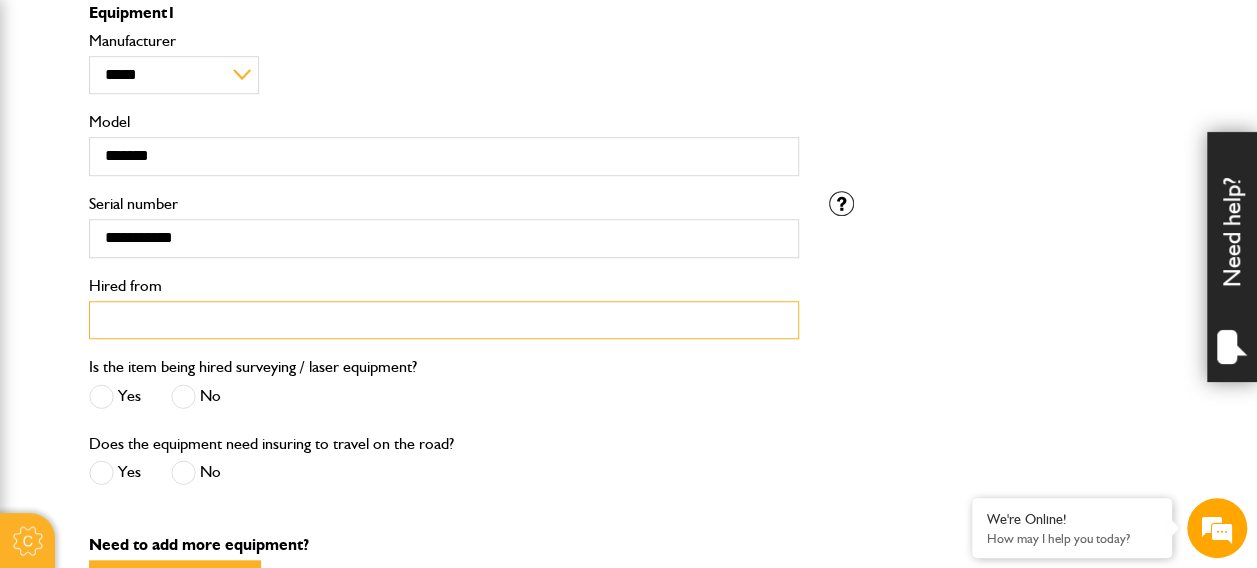 click on "Hired from" at bounding box center [444, 320] 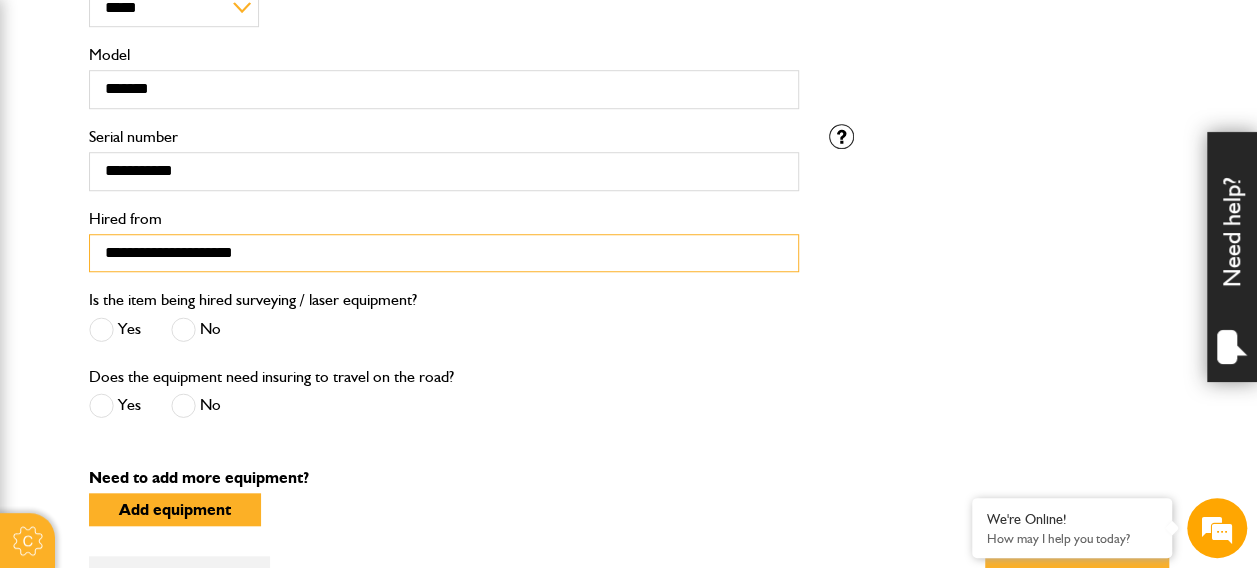 scroll, scrollTop: 684, scrollLeft: 0, axis: vertical 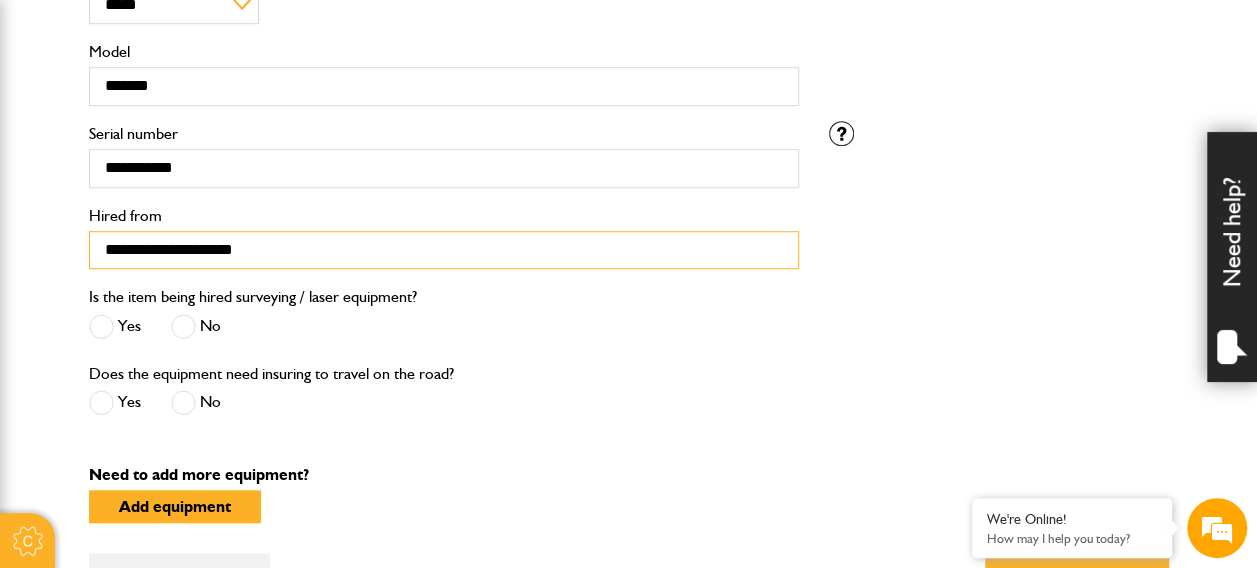 type on "**********" 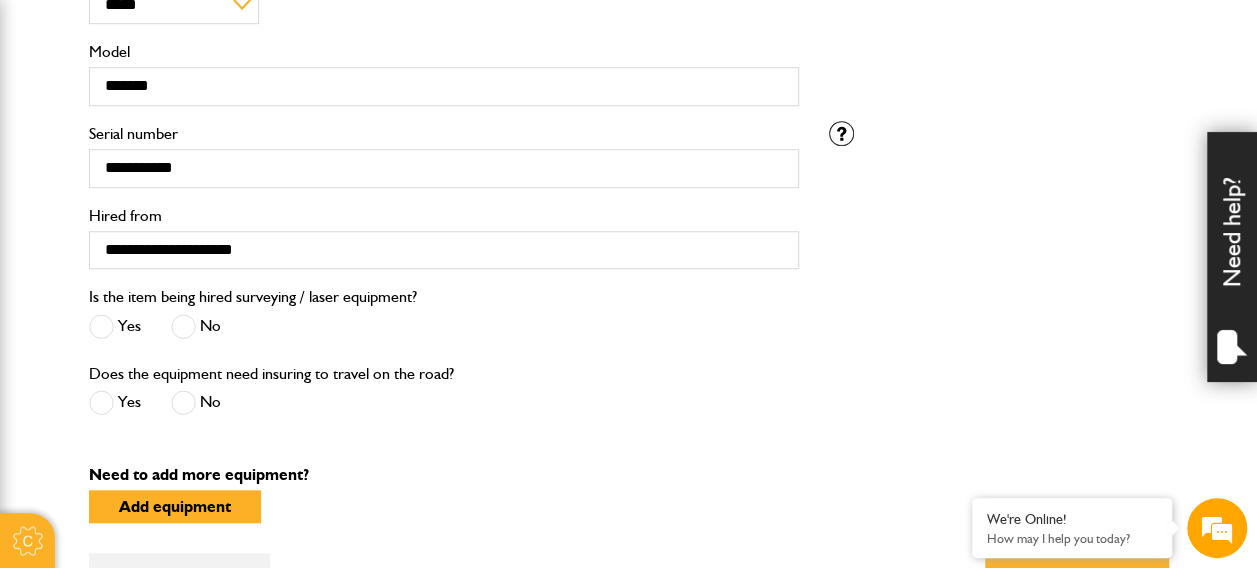click at bounding box center (183, 326) 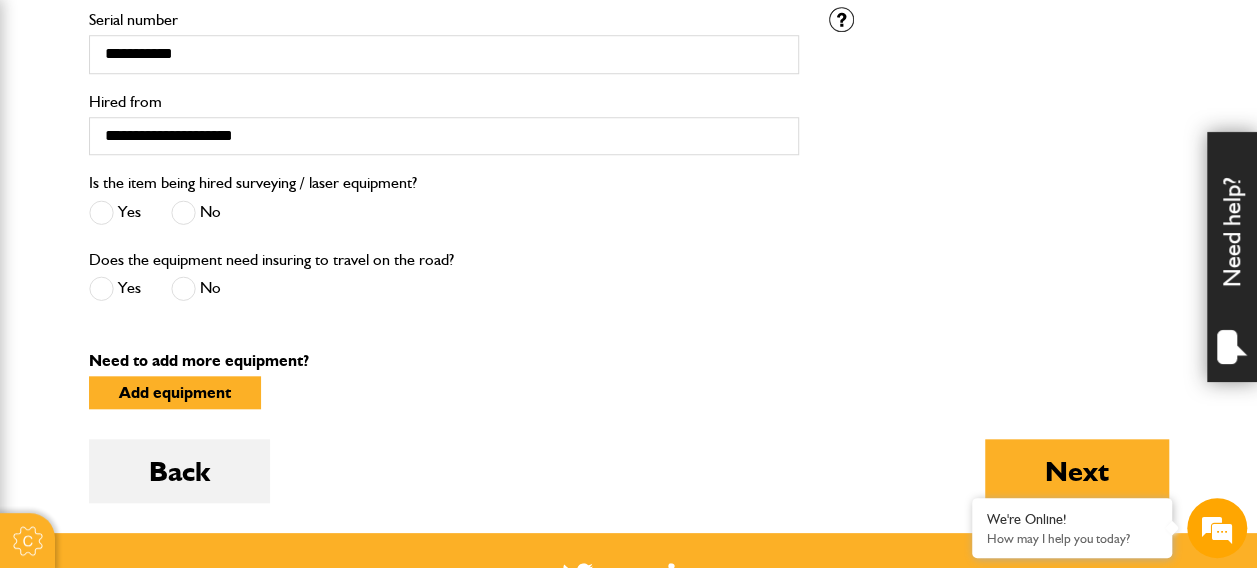 scroll, scrollTop: 802, scrollLeft: 0, axis: vertical 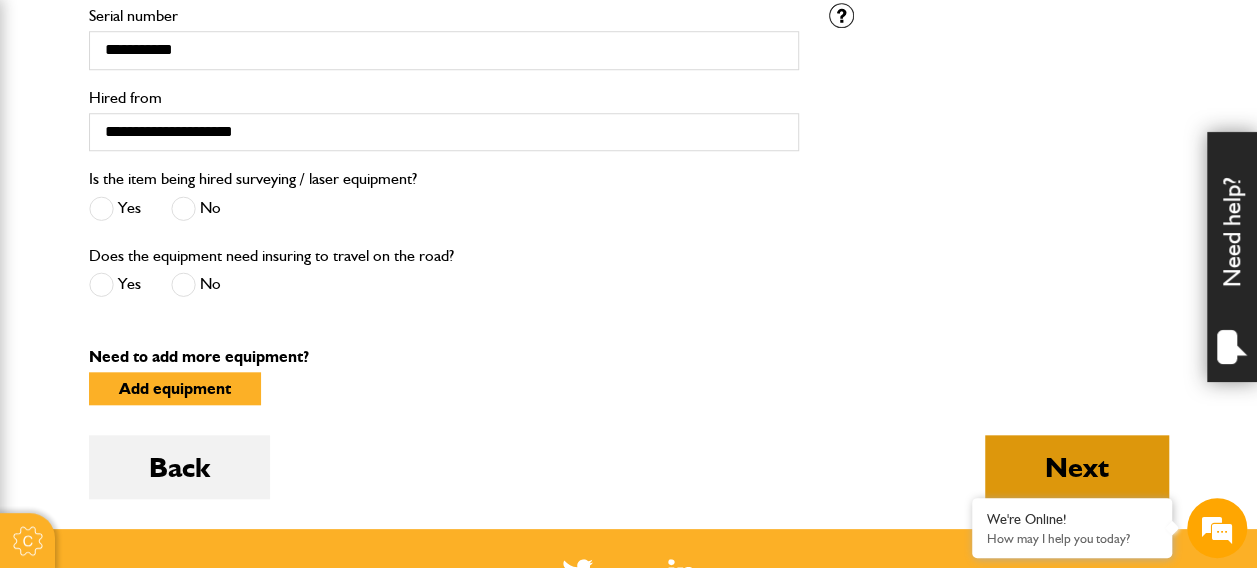 click on "Next" at bounding box center [1077, 467] 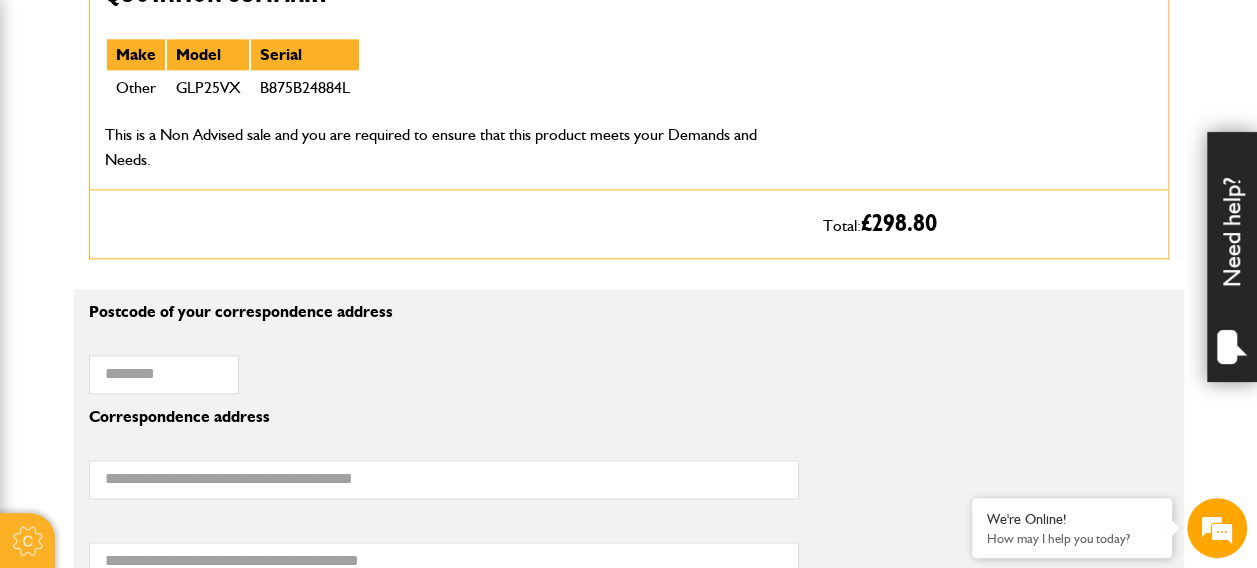 scroll, scrollTop: 1312, scrollLeft: 0, axis: vertical 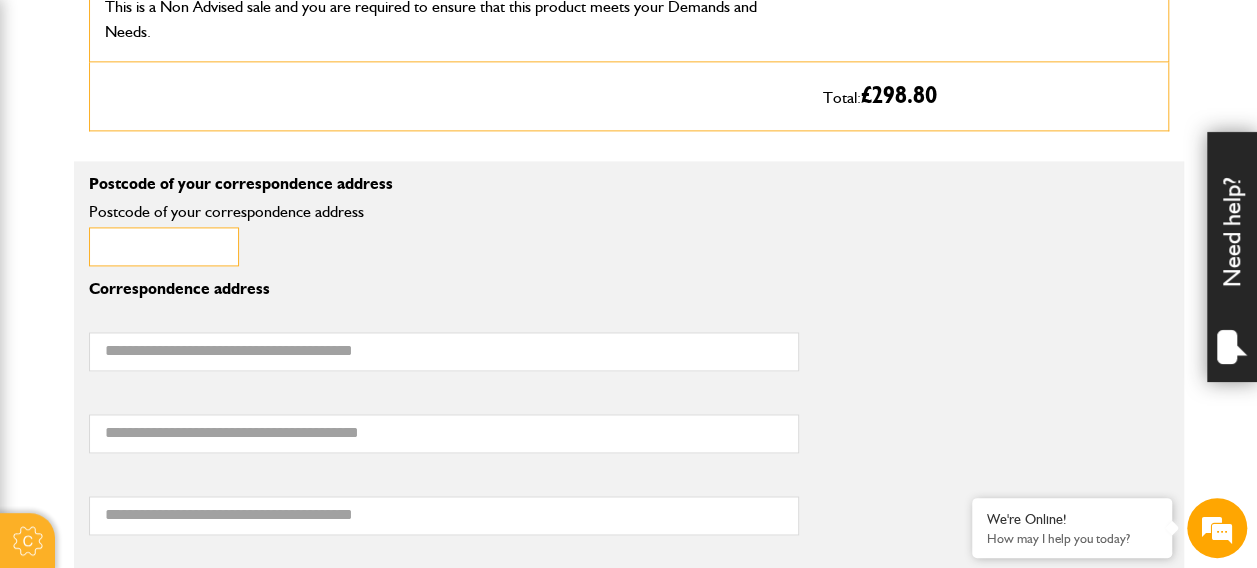 click on "Postcode of your correspondence address" at bounding box center [164, 246] 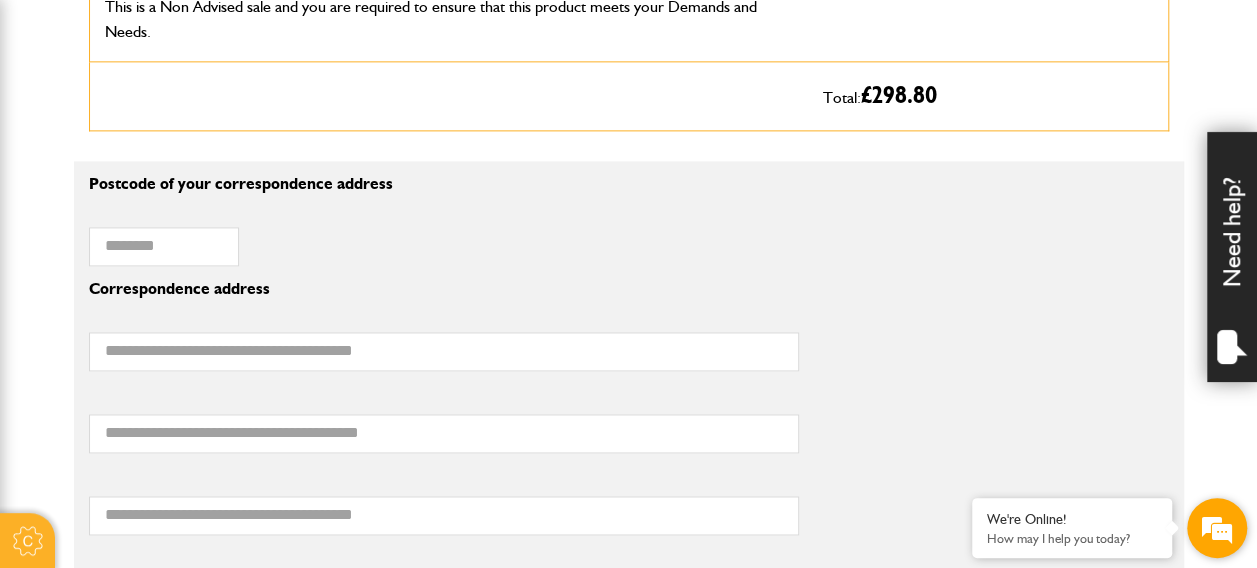 click at bounding box center (1217, 528) 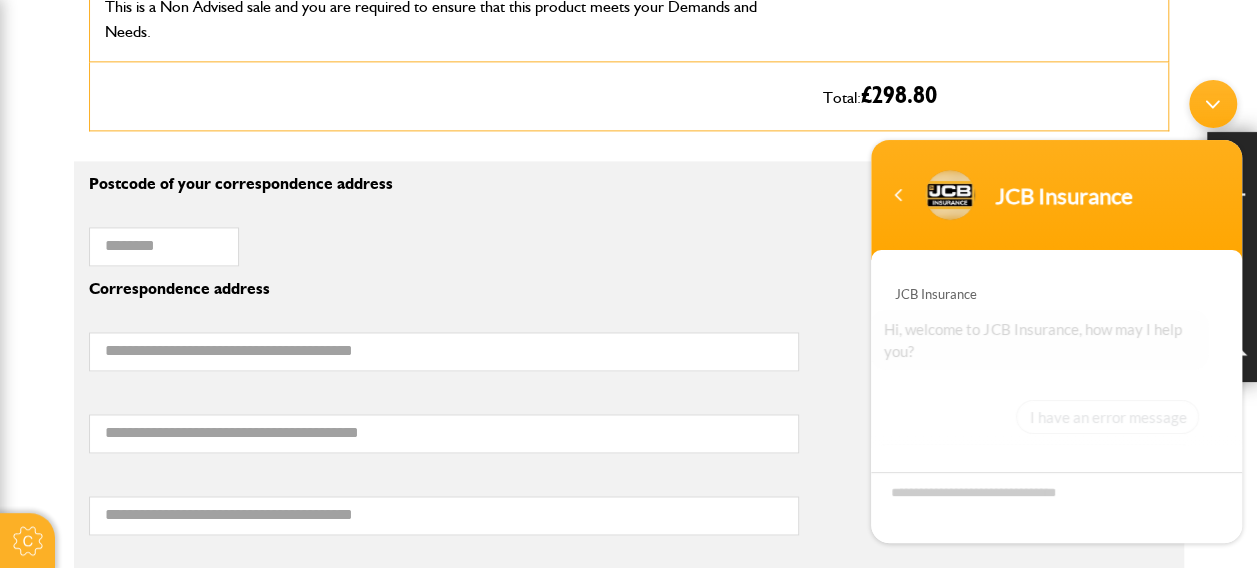 scroll, scrollTop: 310, scrollLeft: 0, axis: vertical 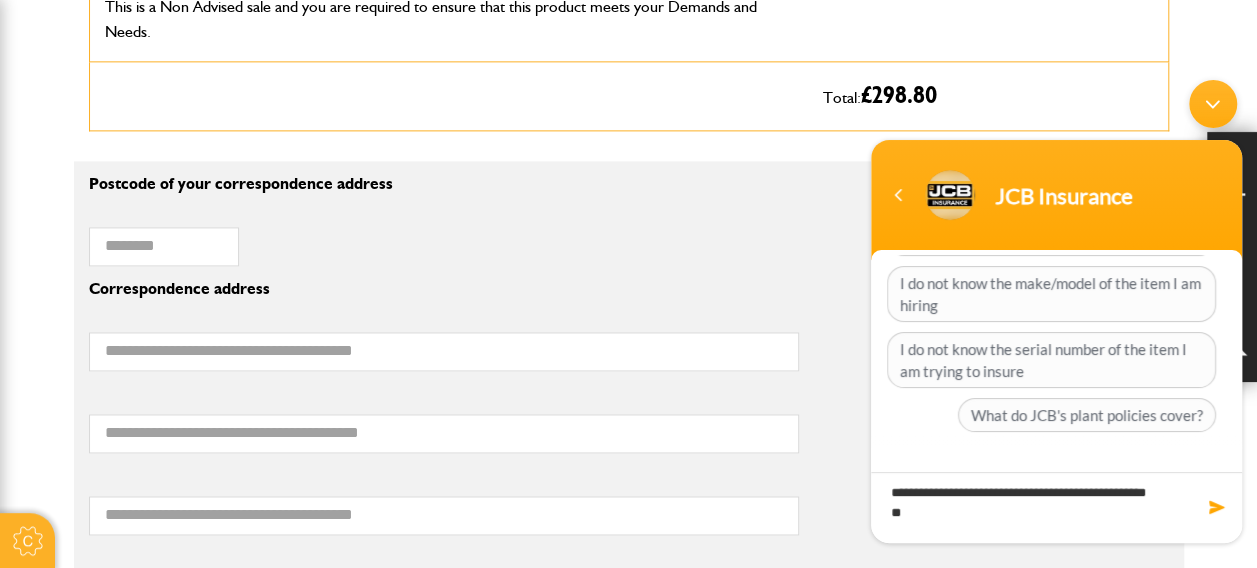 click on "**********" at bounding box center [1056, 507] 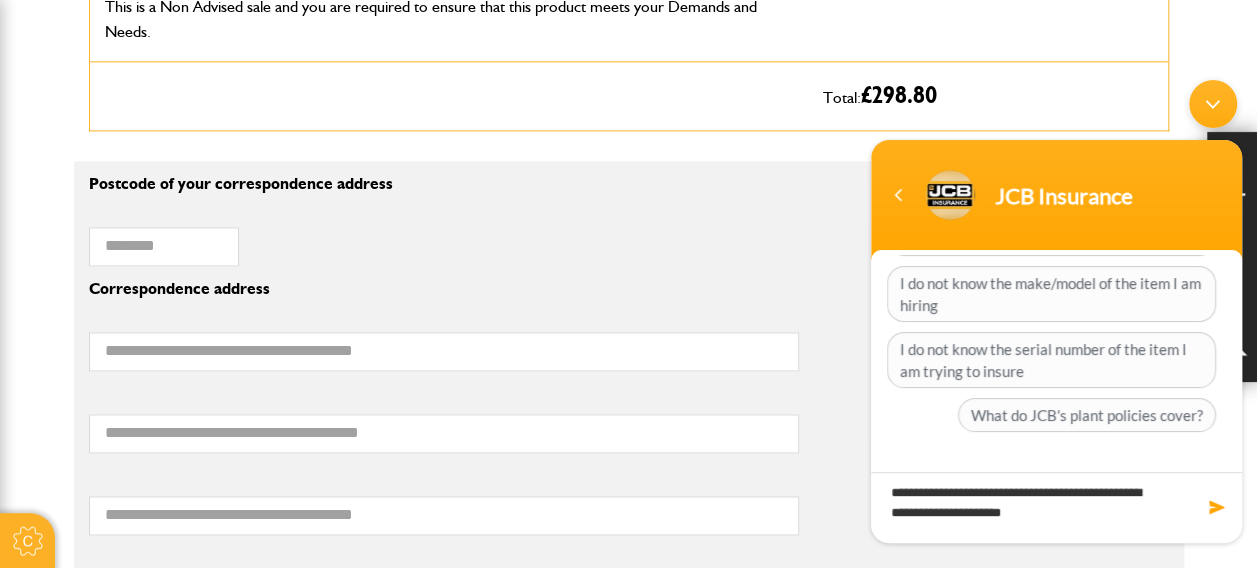click on "**********" at bounding box center [1056, 507] 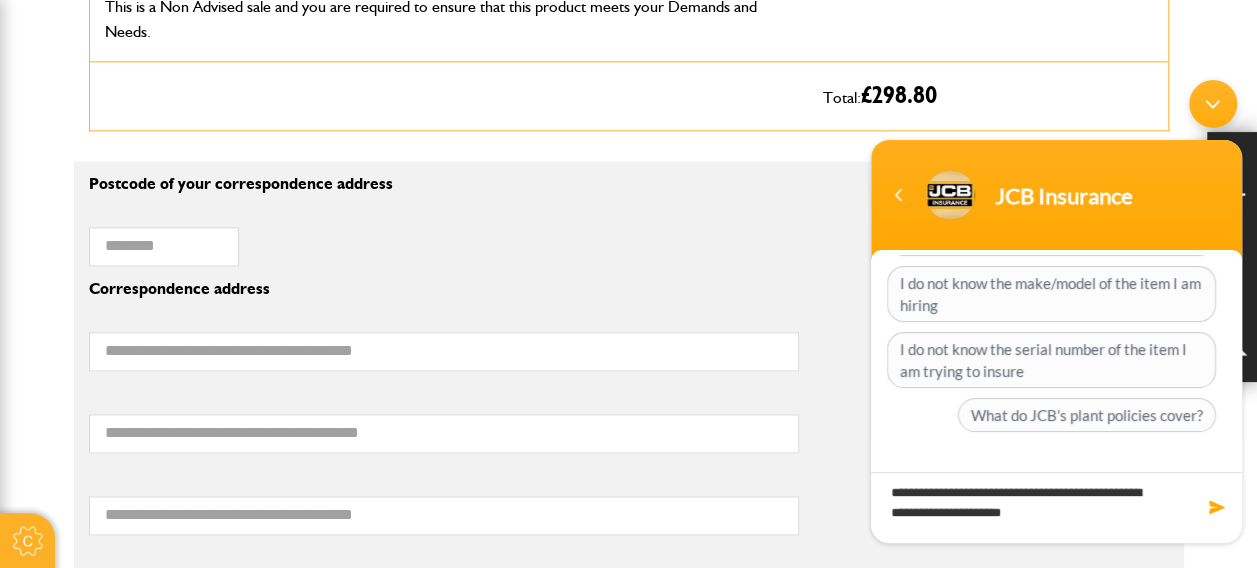 drag, startPoint x: 1015, startPoint y: 513, endPoint x: 1021, endPoint y: 525, distance: 13.416408 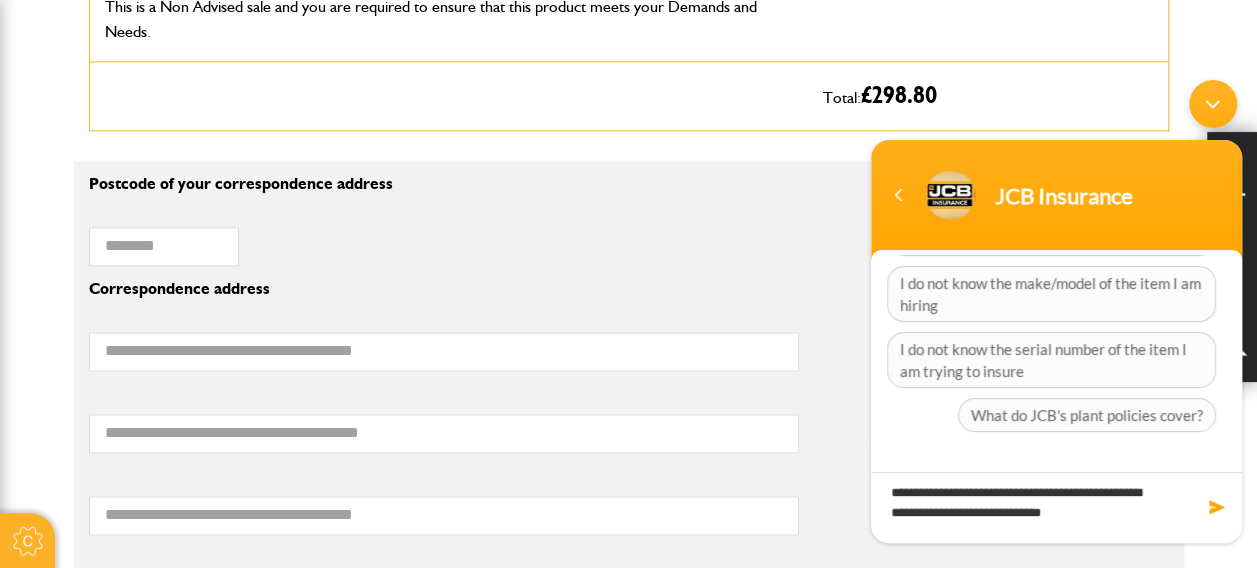 type on "**********" 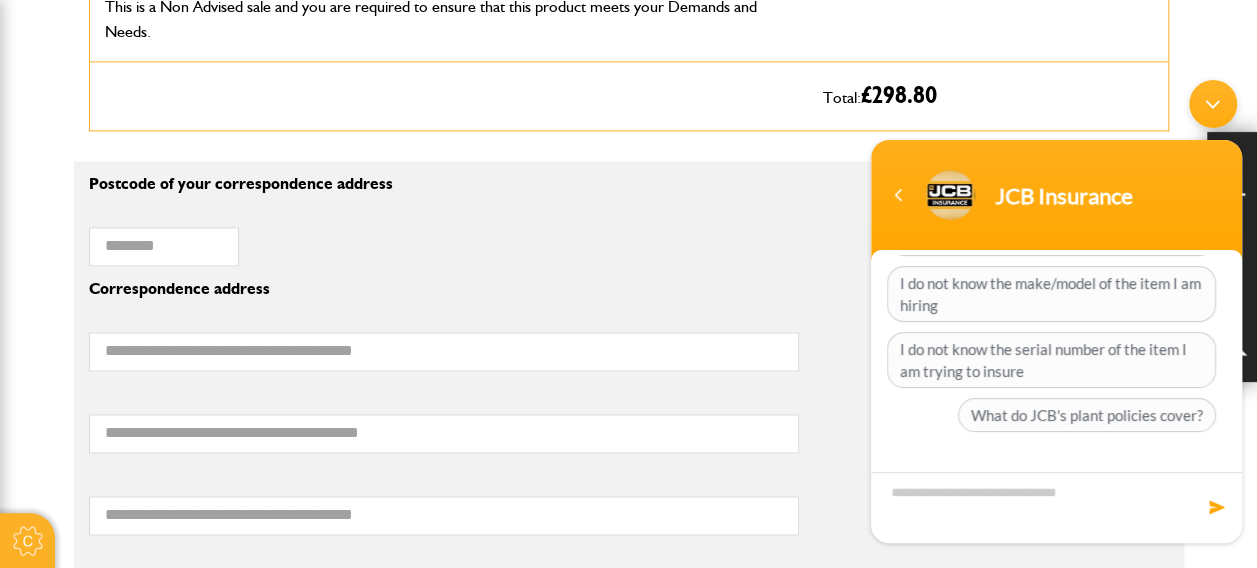scroll, scrollTop: 467, scrollLeft: 0, axis: vertical 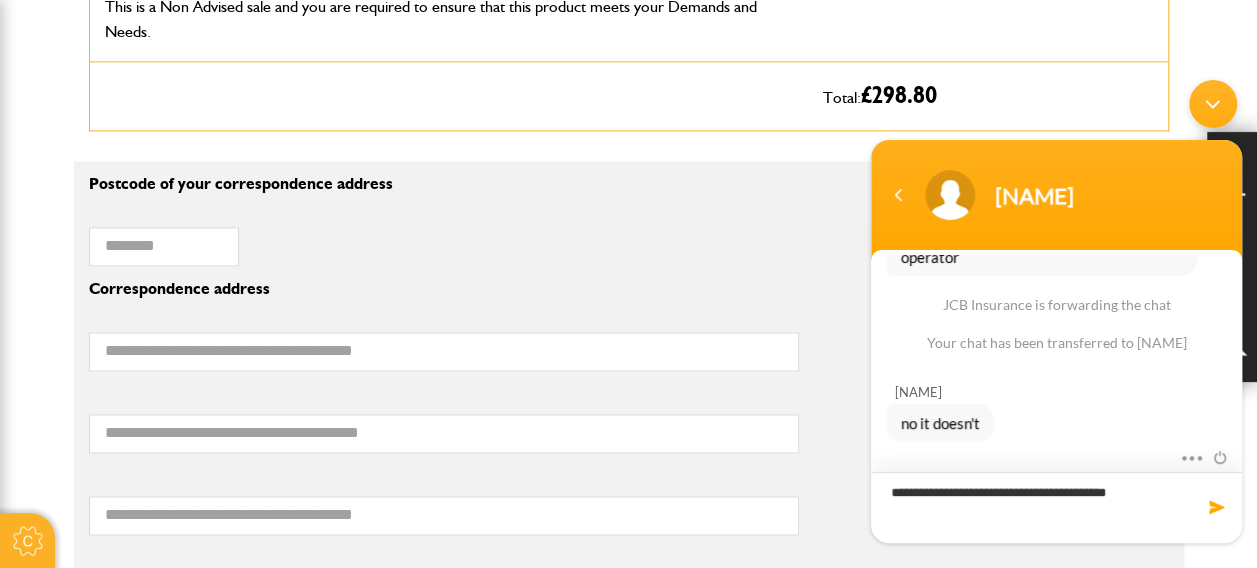 type on "**********" 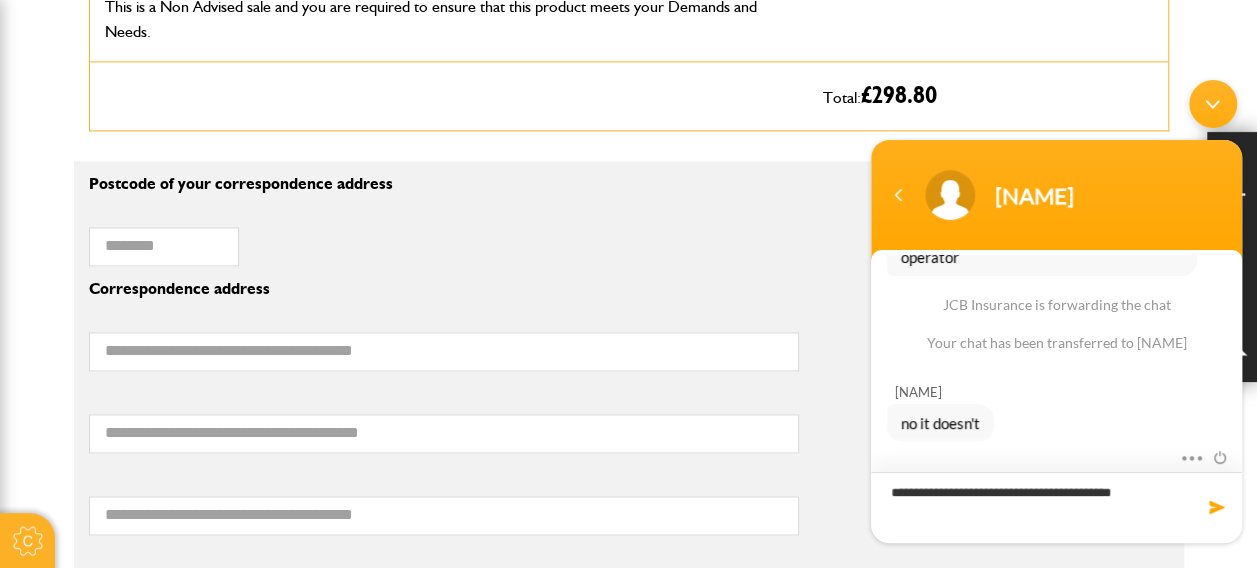 type 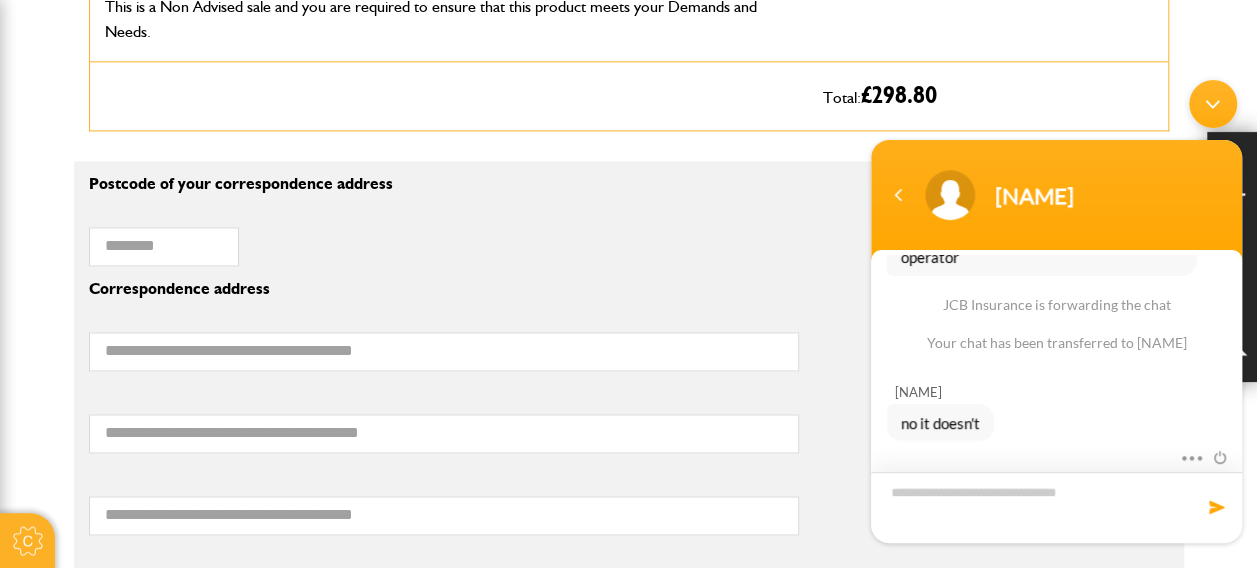 scroll, scrollTop: 363, scrollLeft: 0, axis: vertical 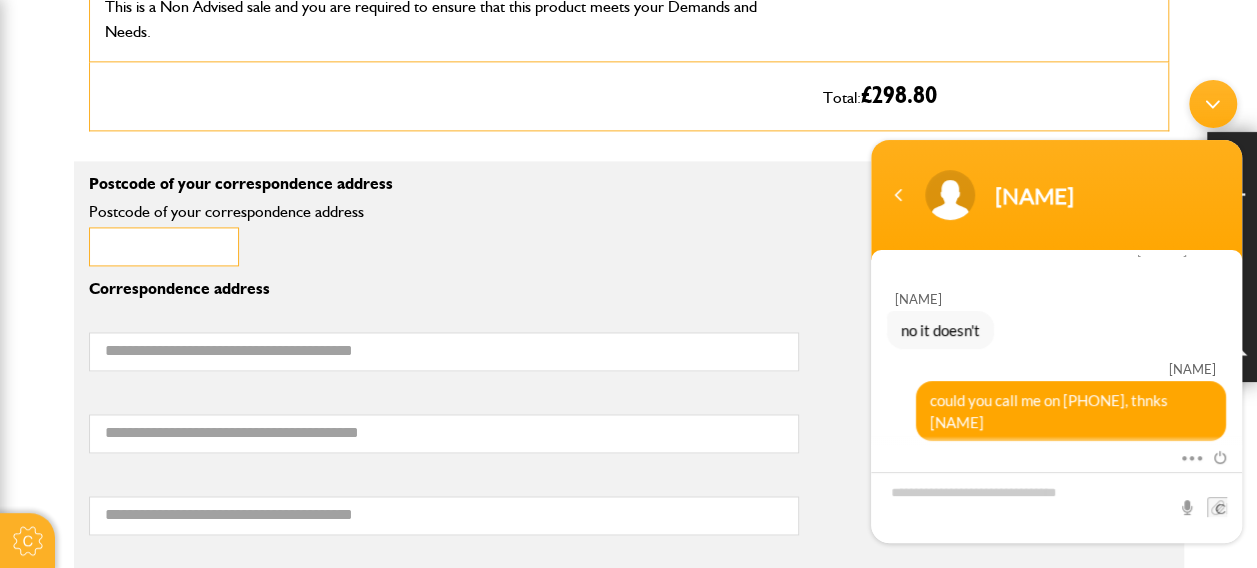 click on "Postcode of your correspondence address" at bounding box center (164, 246) 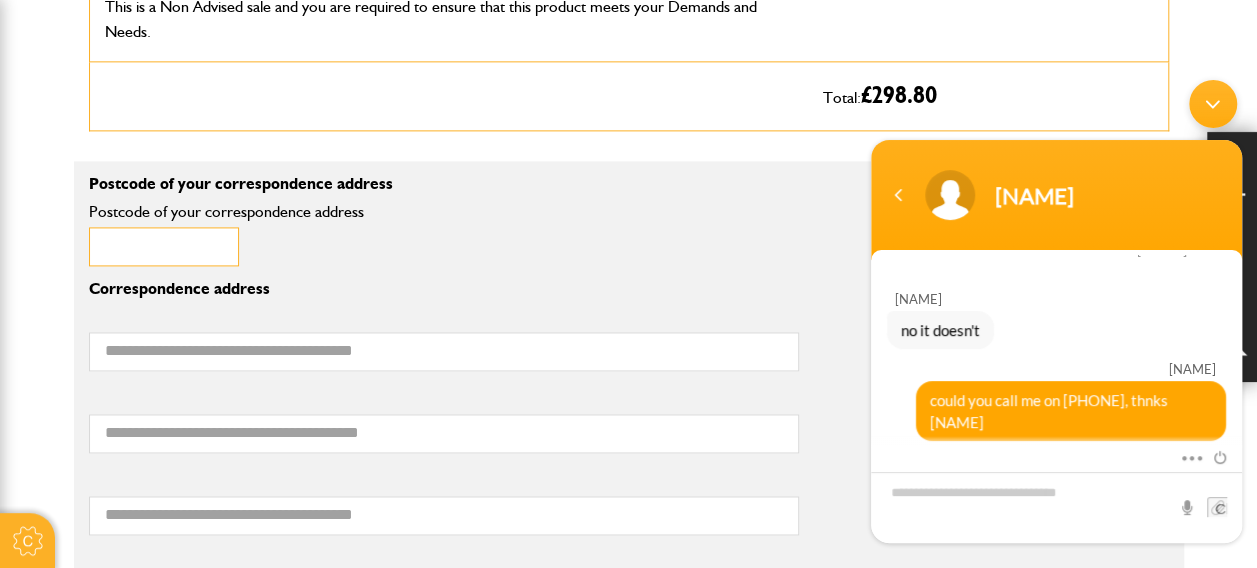 type on "*******" 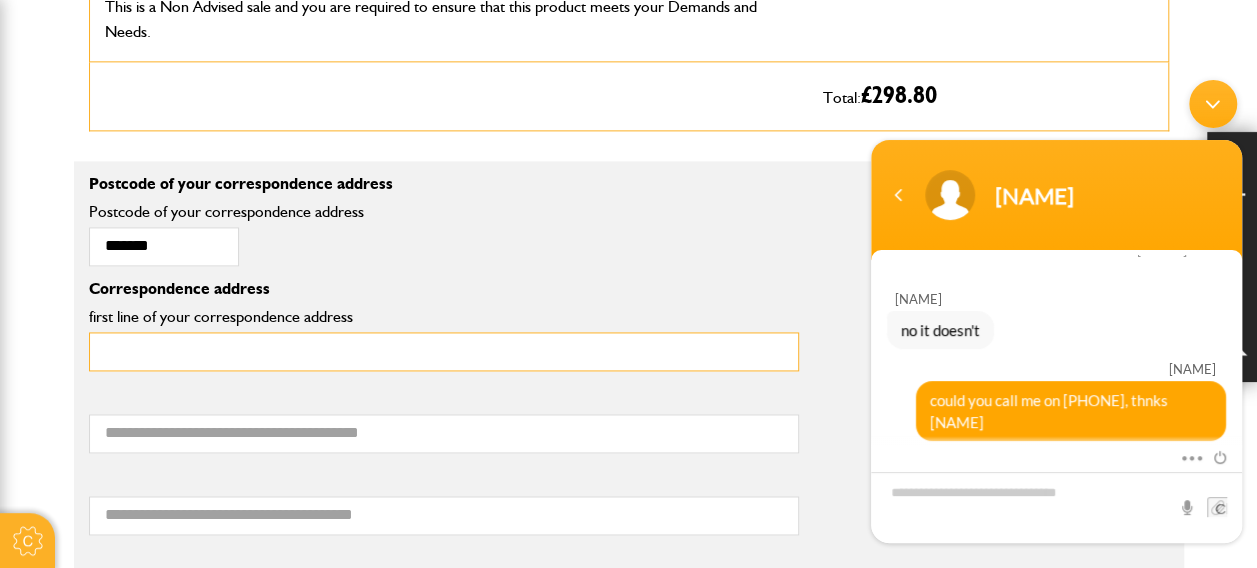 click on "first line of your correspondence address" at bounding box center [444, 351] 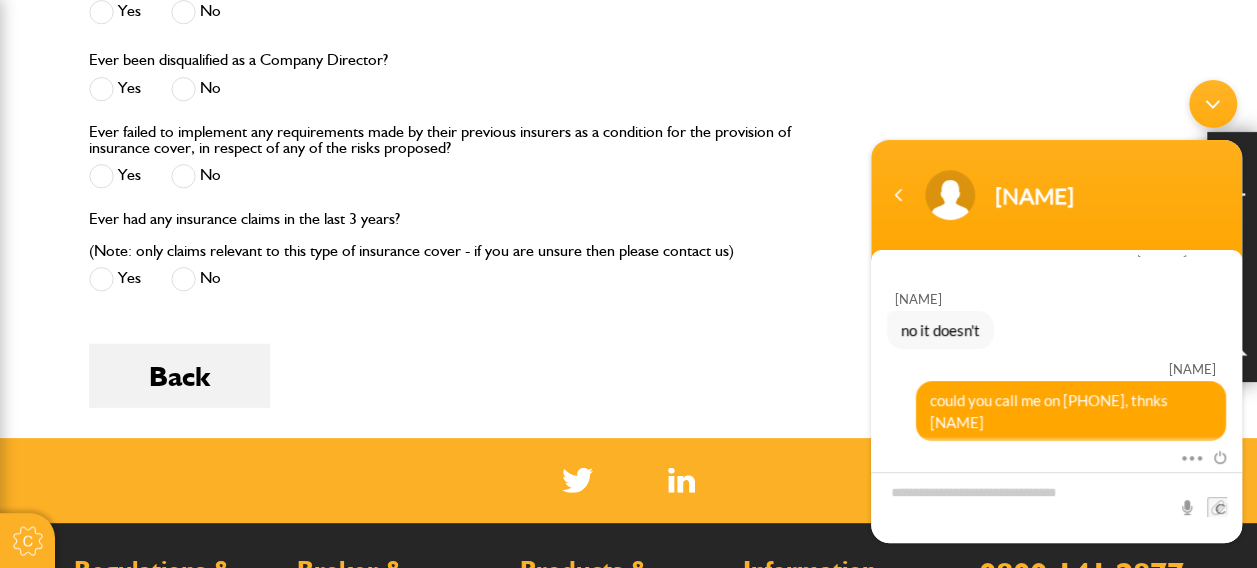 scroll, scrollTop: 2643, scrollLeft: 0, axis: vertical 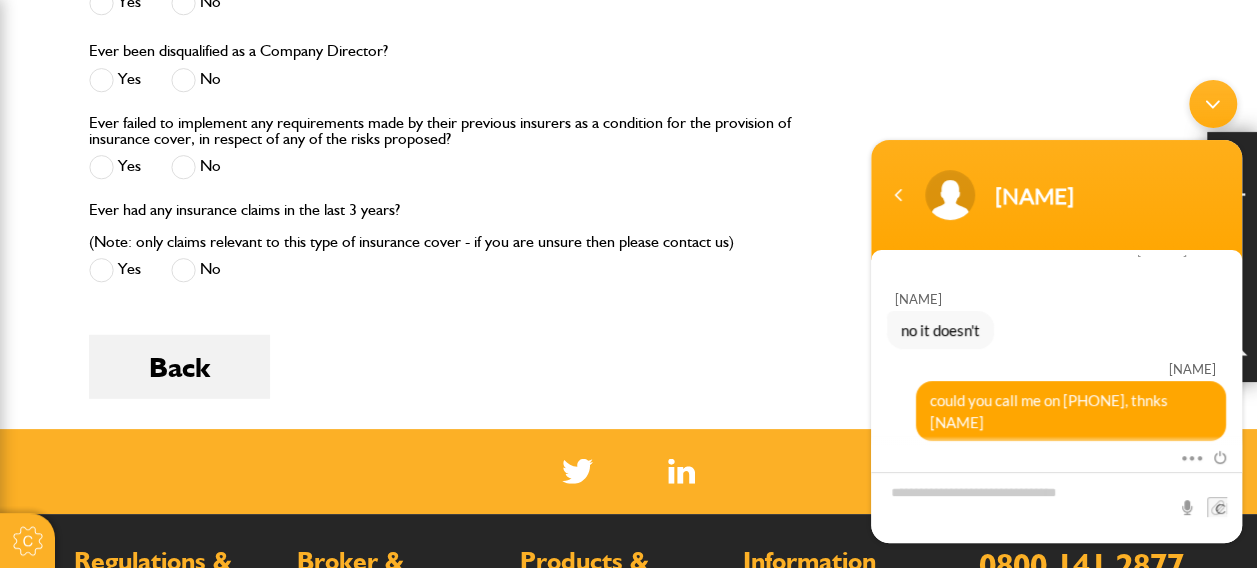 click at bounding box center (1213, 104) 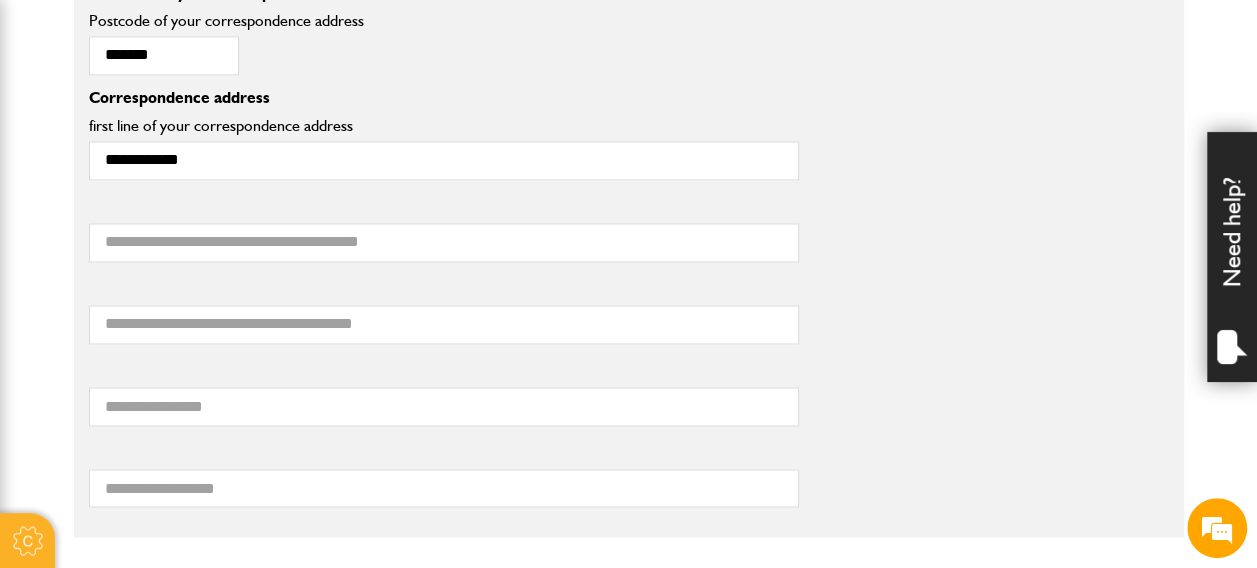 scroll, scrollTop: 1500, scrollLeft: 0, axis: vertical 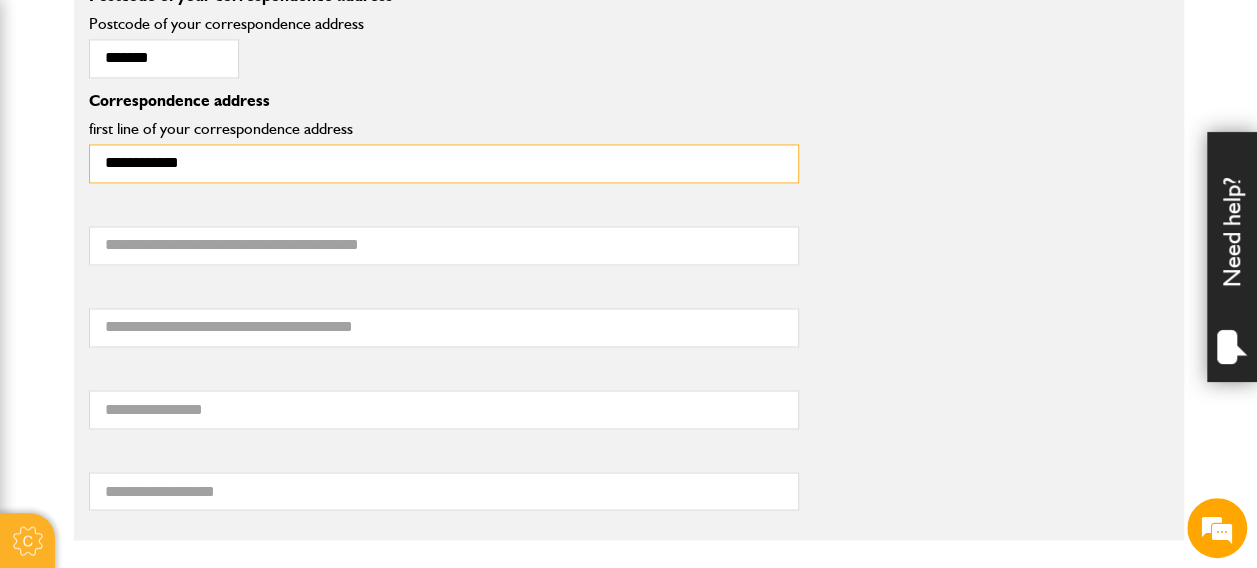 click on "**********" at bounding box center (444, 163) 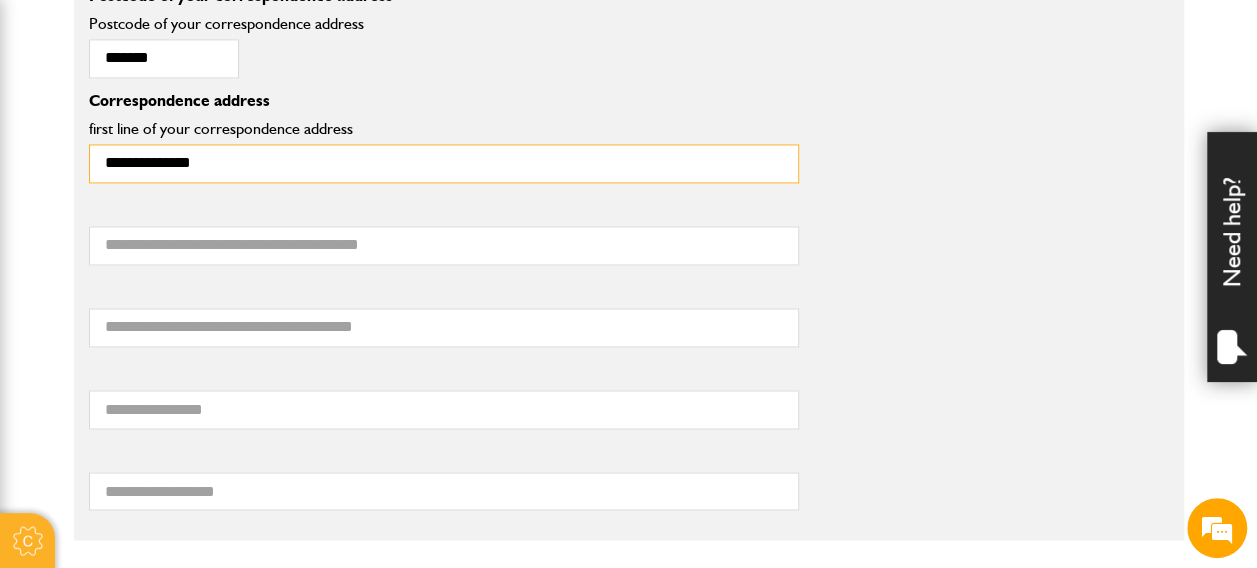 click on "**********" at bounding box center [444, 163] 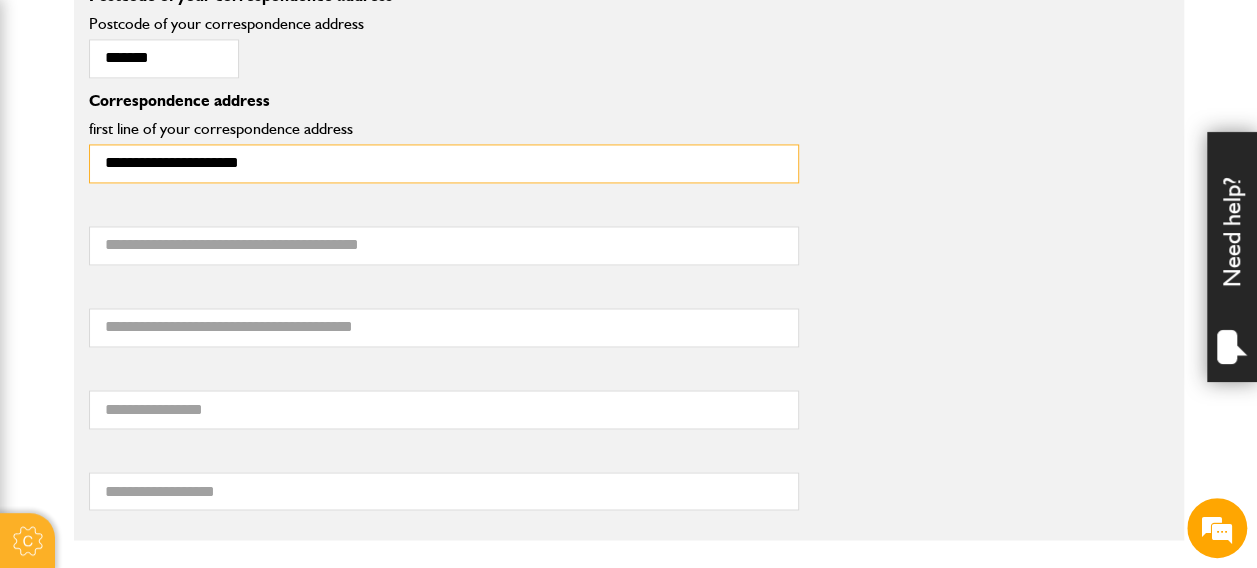type on "**********" 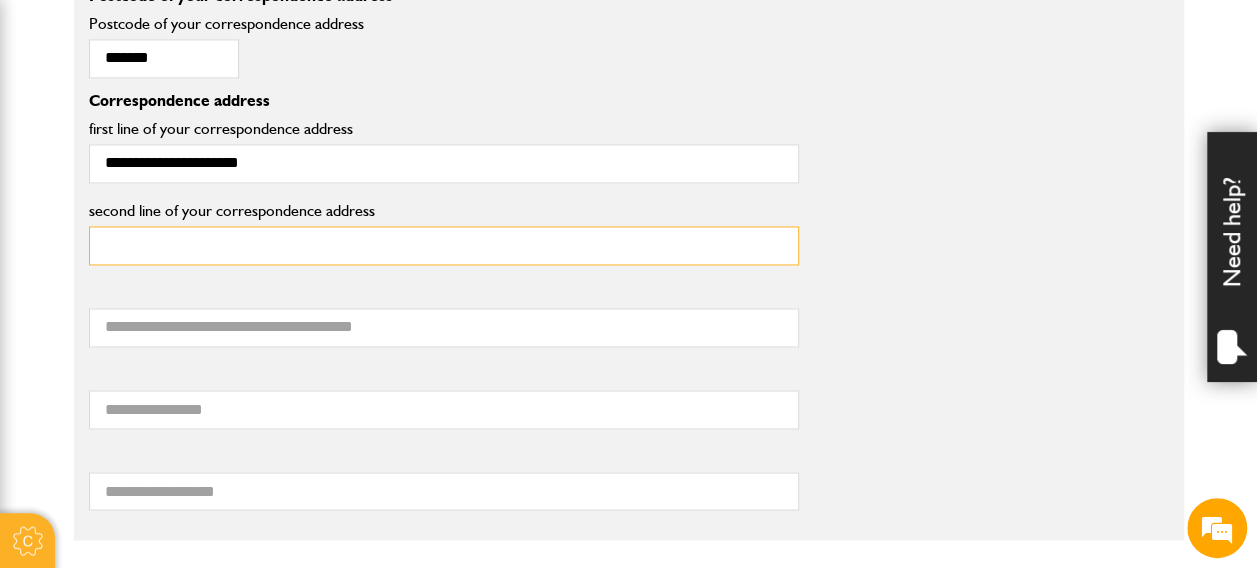 click on "second line of your correspondence address" at bounding box center [444, 245] 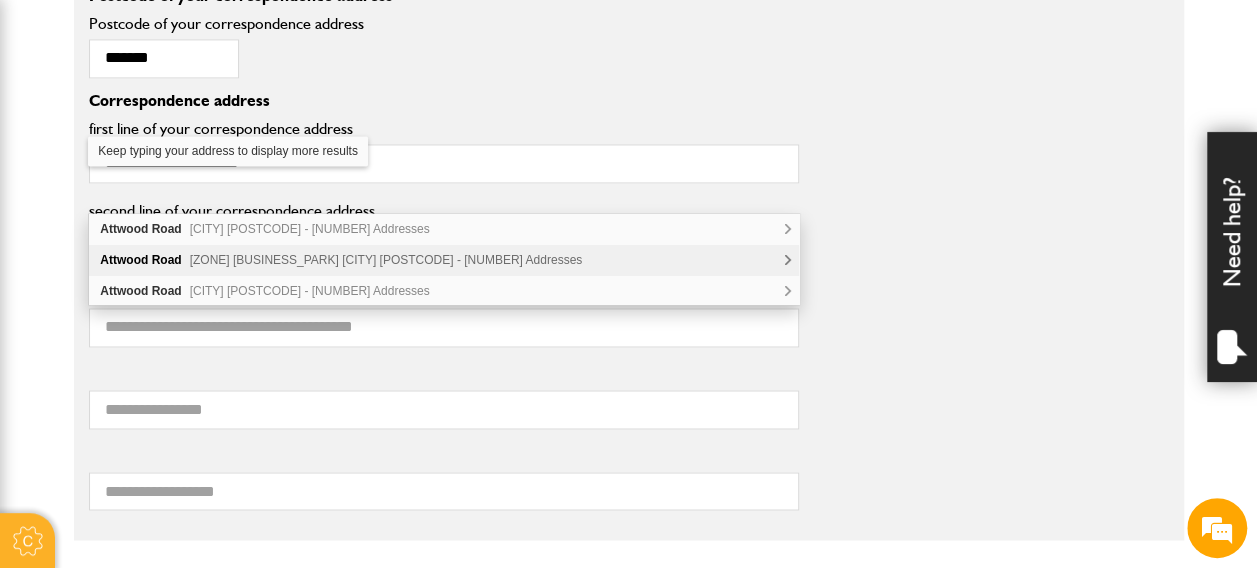 click on "Attwood   Road Zone 1 Burntwood Business Park Burntwood WS7 3GJ - 12 Addresses" at bounding box center (444, 260) 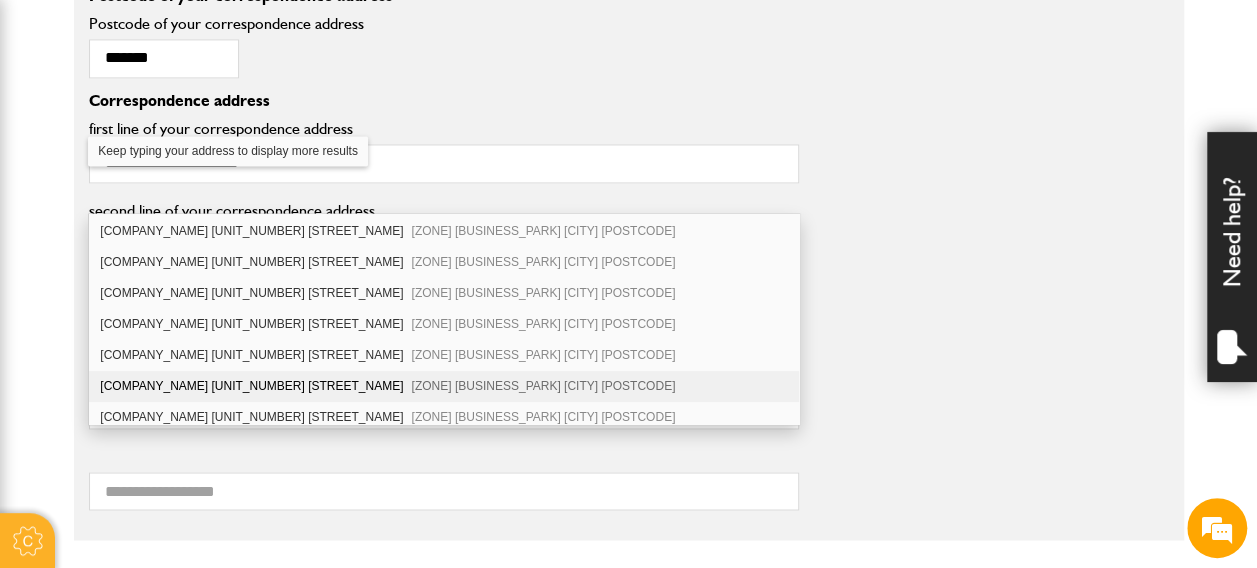 scroll, scrollTop: 153, scrollLeft: 0, axis: vertical 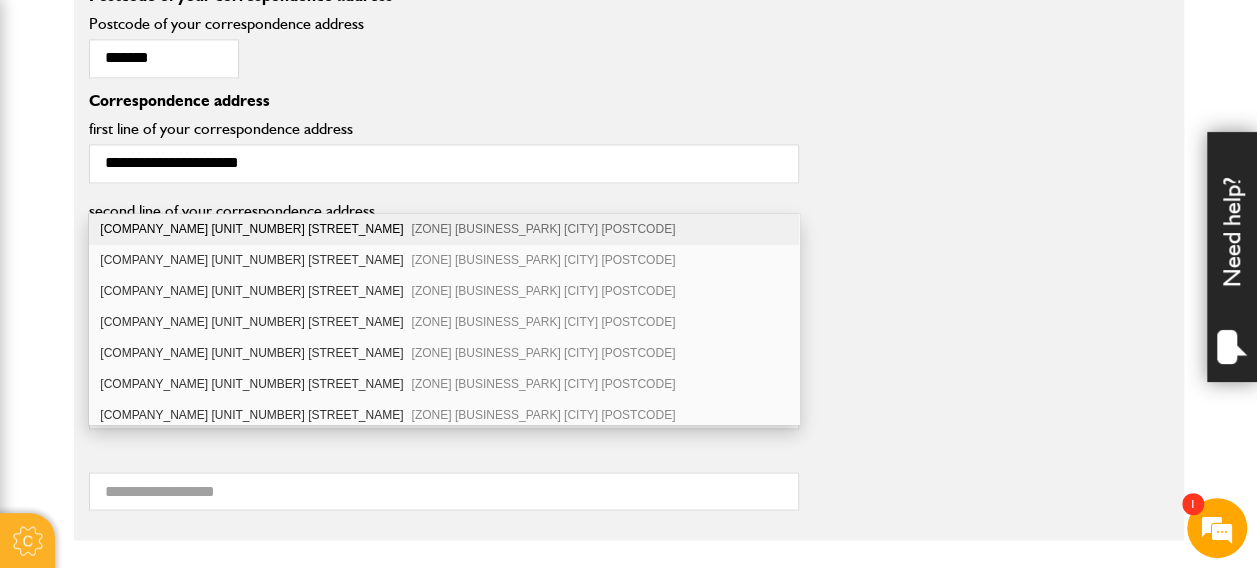 click on "**********" at bounding box center [444, 245] 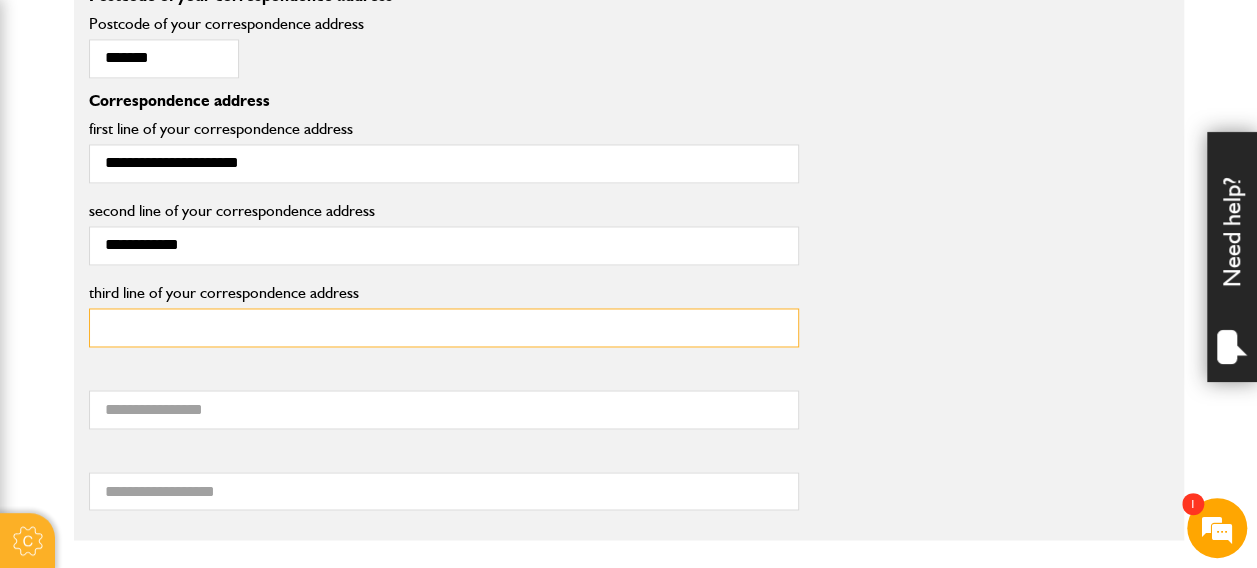 click on "third line of your correspondence address" at bounding box center [444, 327] 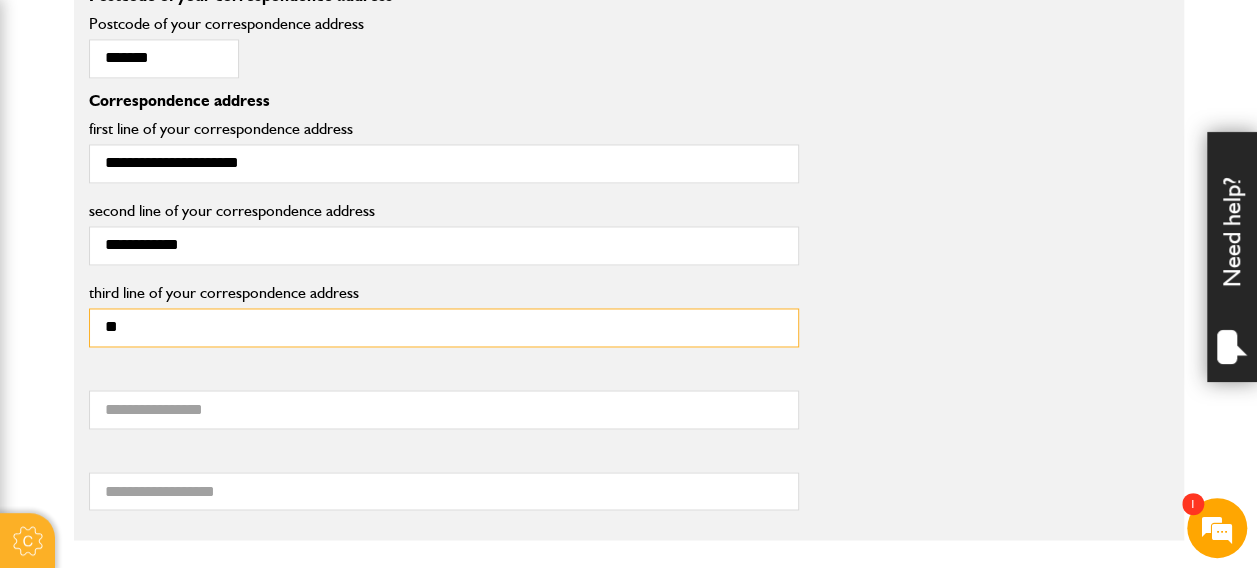 scroll, scrollTop: 544, scrollLeft: 0, axis: vertical 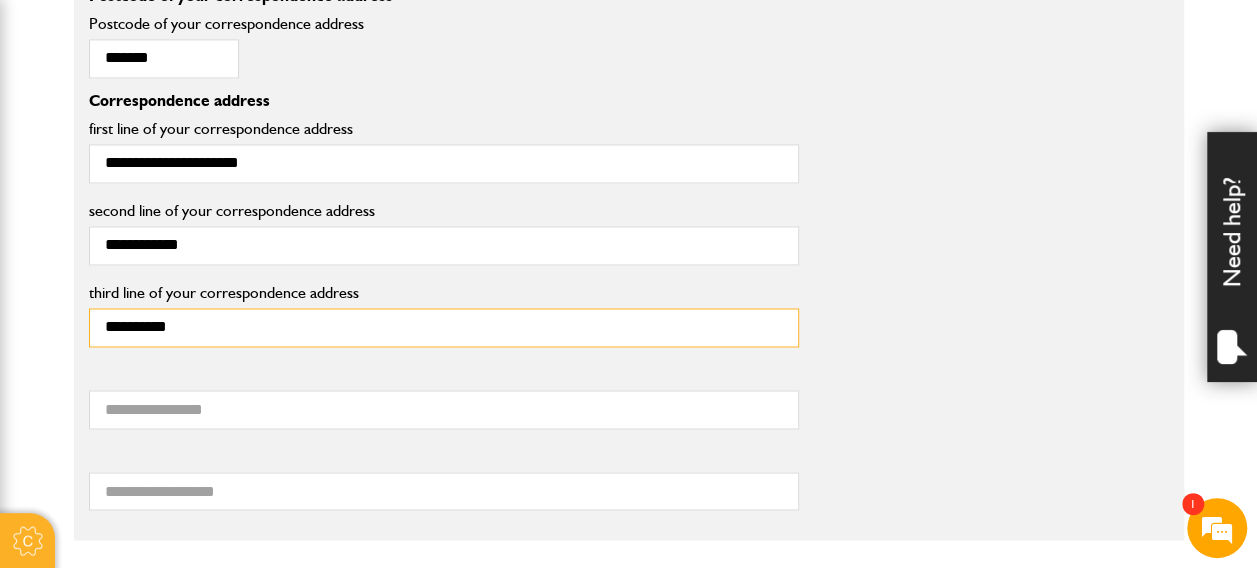 type on "*********" 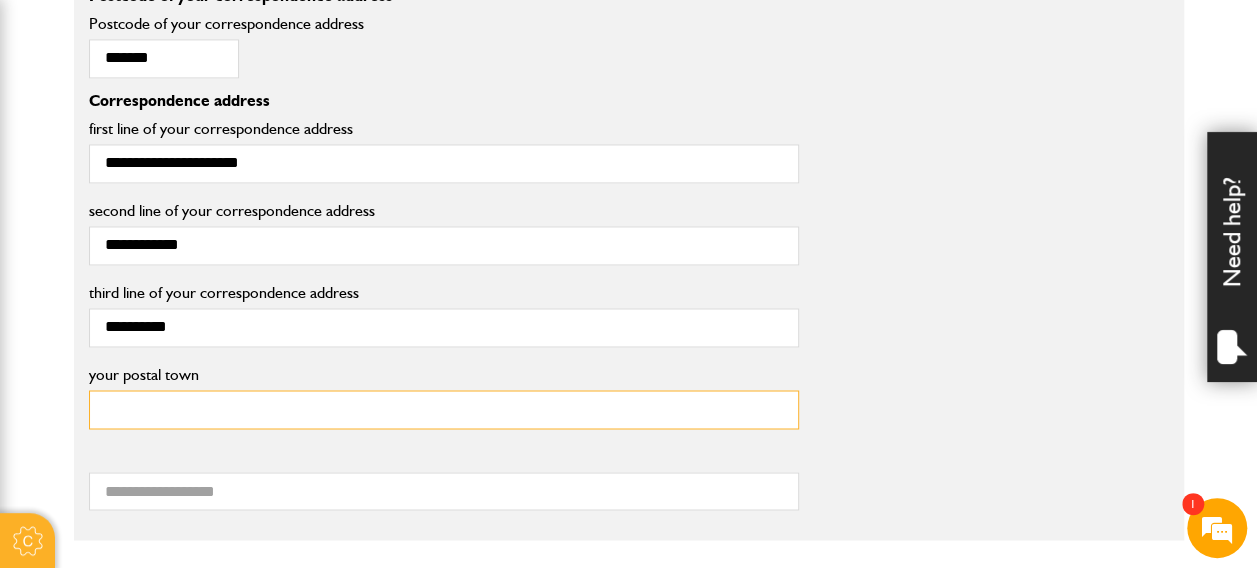 click on "your postal town" at bounding box center (444, 409) 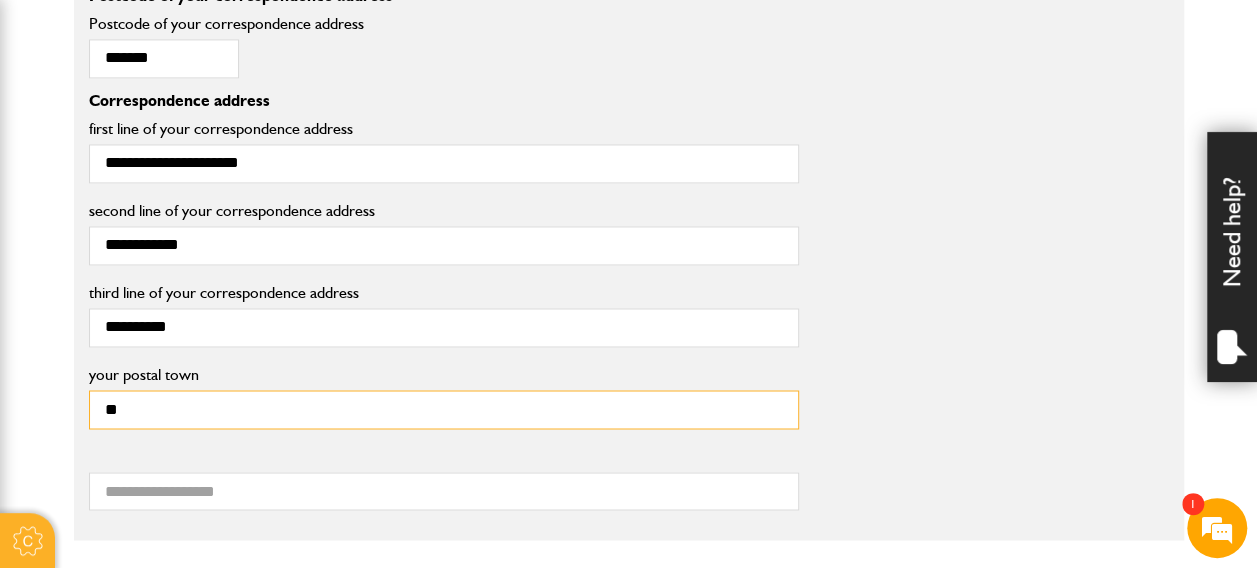 type on "*" 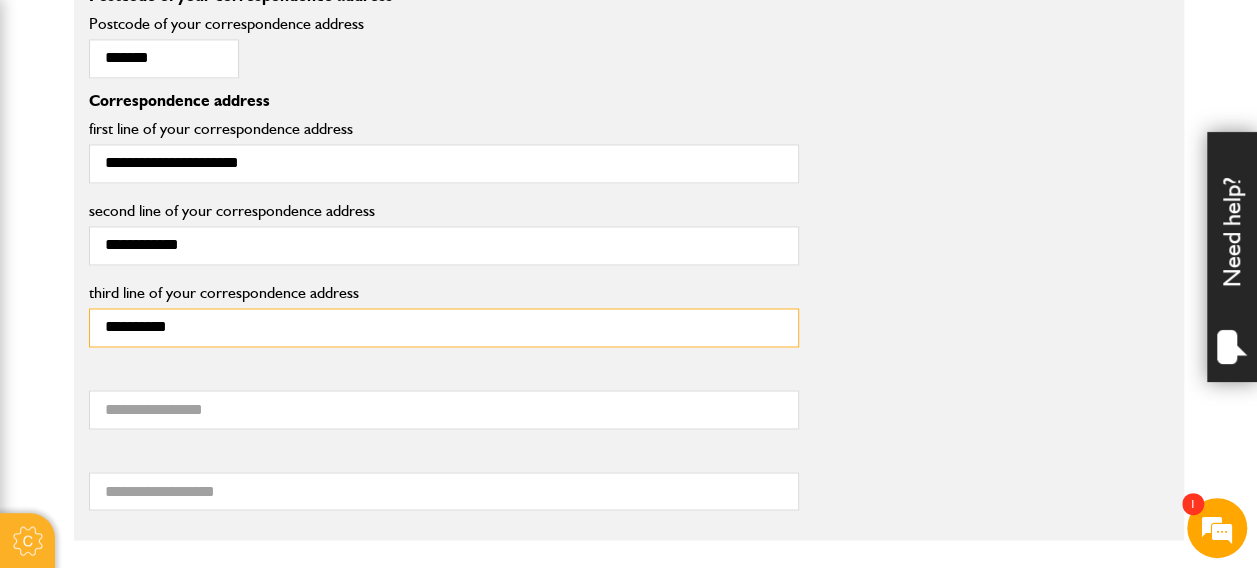 drag, startPoint x: 210, startPoint y: 285, endPoint x: 60, endPoint y: 273, distance: 150.47923 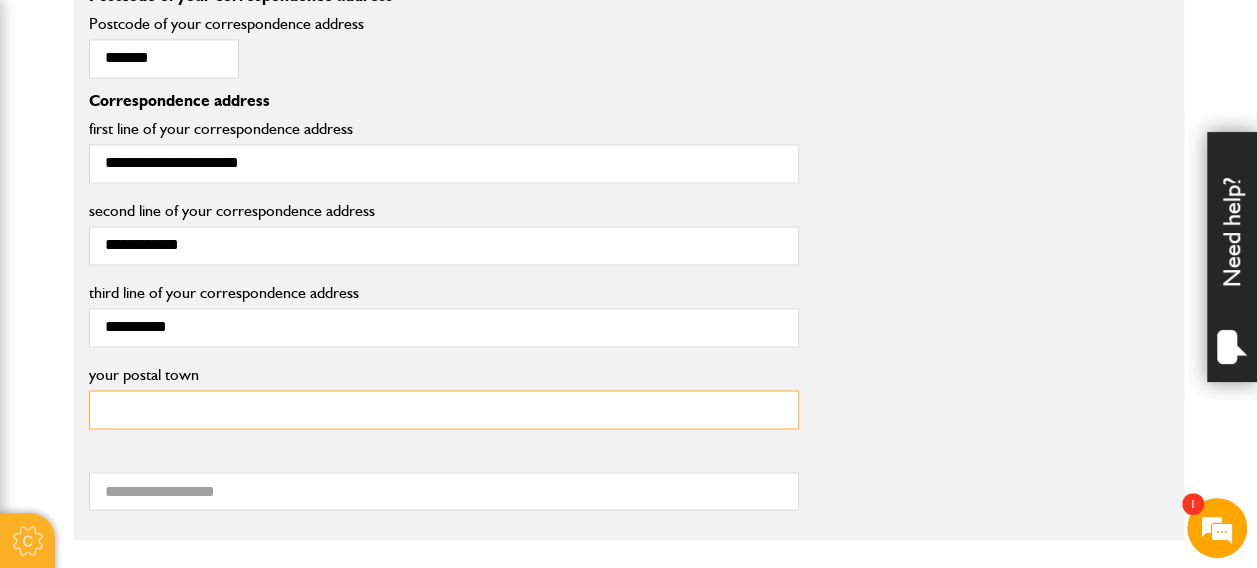 click on "your postal town" at bounding box center [444, 409] 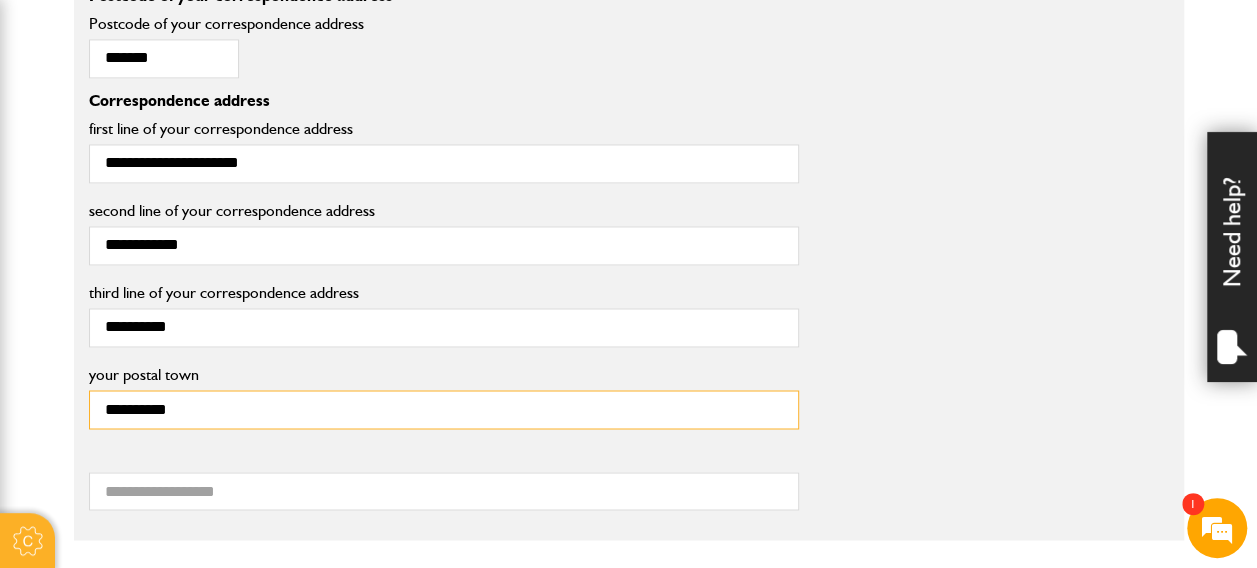 type on "*********" 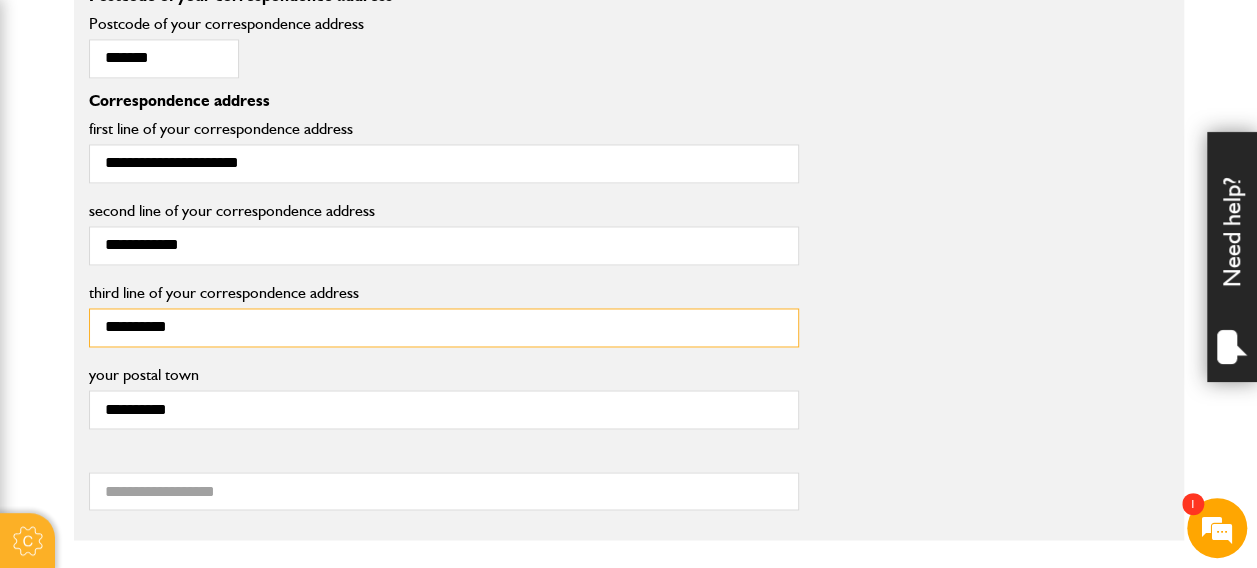 drag, startPoint x: 187, startPoint y: 262, endPoint x: 66, endPoint y: 273, distance: 121.49897 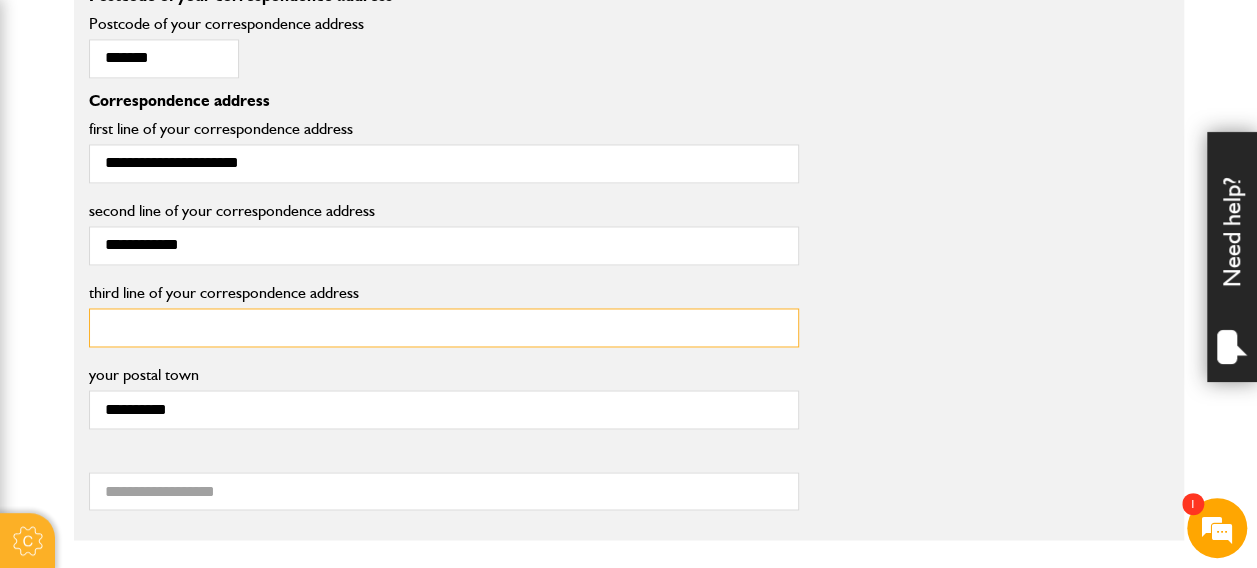 type 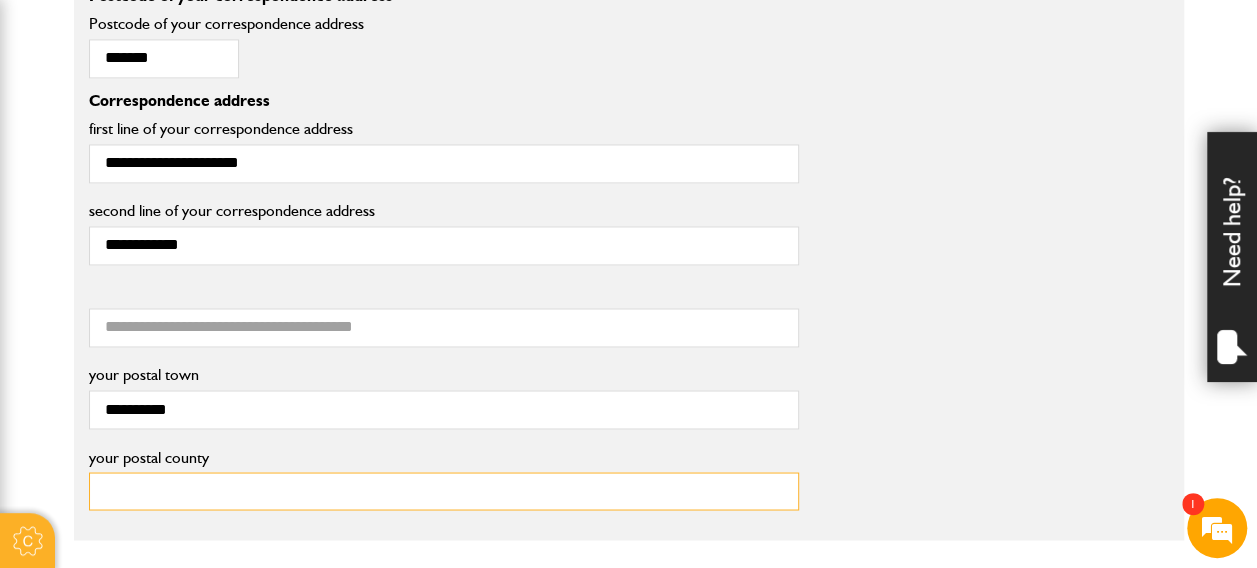 drag, startPoint x: 172, startPoint y: 433, endPoint x: 178, endPoint y: 416, distance: 18.027756 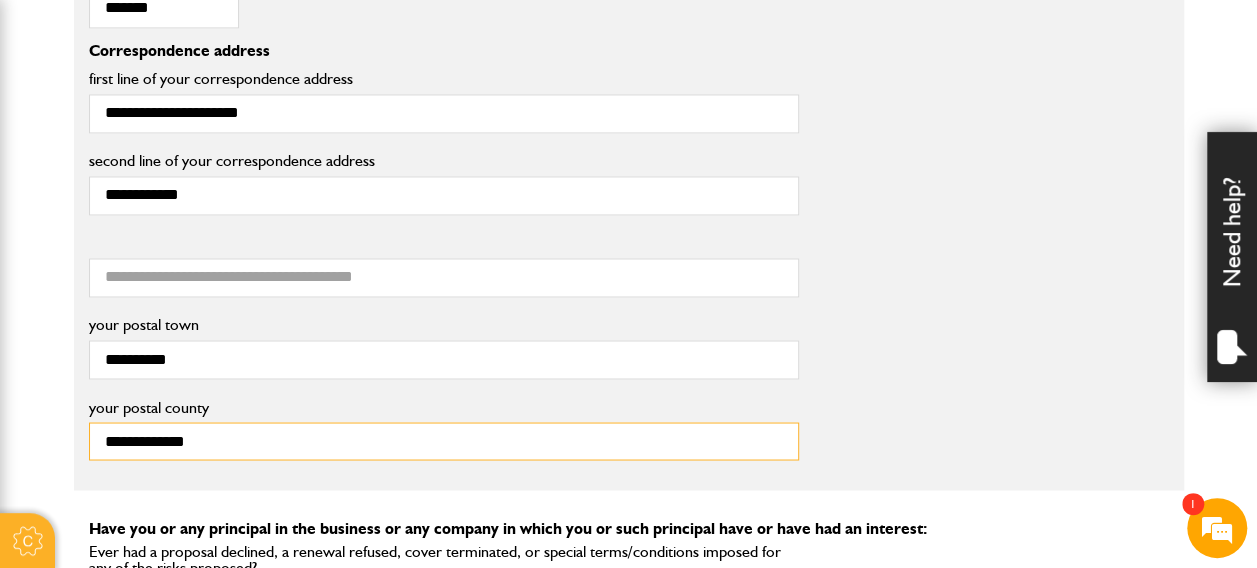 type on "**********" 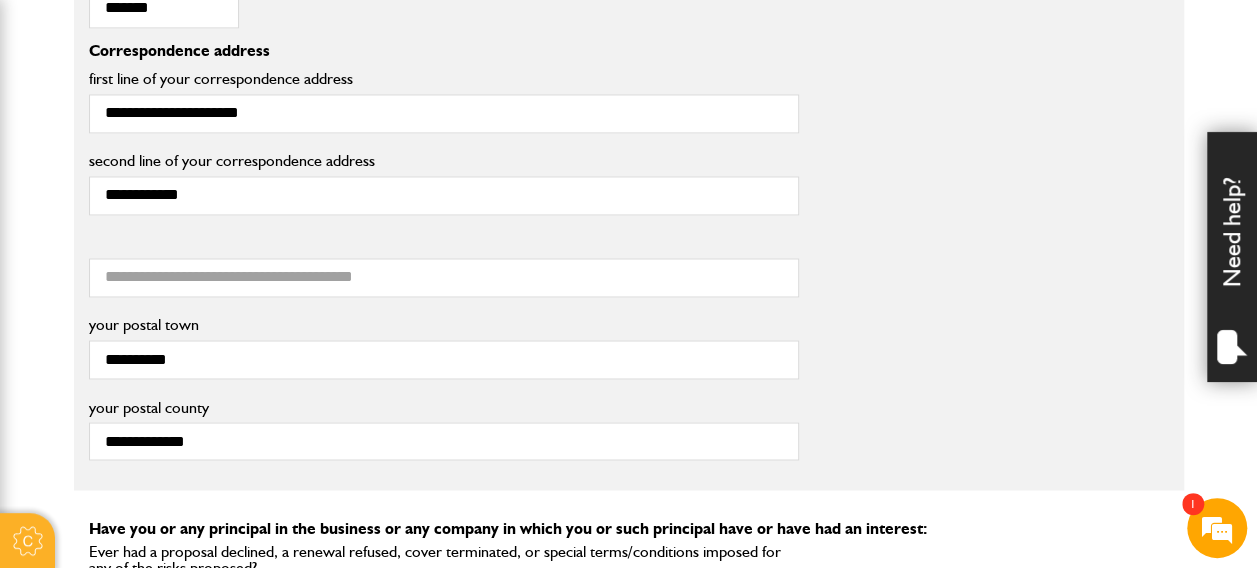click on "Short term plant and equipment cover
Premium::
£268.80  includes 12% Insurance Premium Tax
Fee:
£30.00
Starts:
5th Aug 2025 12:14
Ends:
31st Aug 2025 23:59
Policy:
Hiremaster
Insurance underwriter:
Royal Sun Alliance
Excess:
£500.00  in respect of each and every claim for accidental damage increasing to £1,000 in respect of each and every claim for theft or malicious damage.
Demands and needs
This policy meets the demands and needs of contractors and private individuals requiring short term insurance cover for Hired-In Contractors Plant under a contract agreement, not including any cover for Road Risks.
Quotation Summary
Make
Model
Serial
Other
GLP25VX
B875B24884L
This is a Non Advised sale and you are required to ensure that this product meets your Demands and Needs.
Total:  £ 298.80
Postcode of your correspondence address
*******
Postcode of your correspondence address" at bounding box center (629, 295) 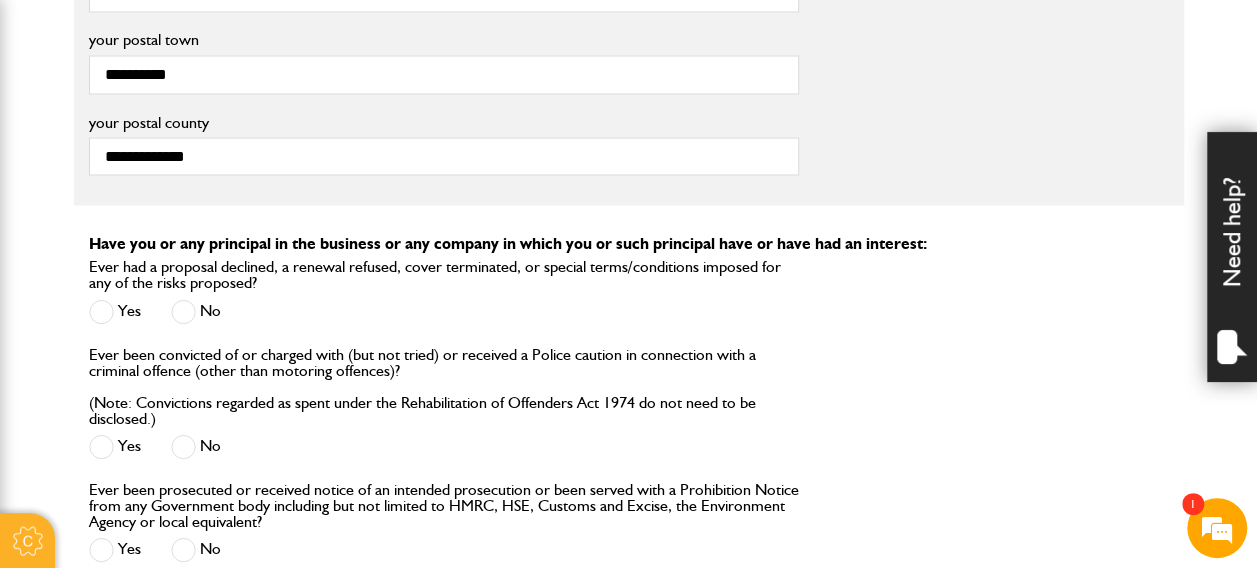 scroll, scrollTop: 1836, scrollLeft: 0, axis: vertical 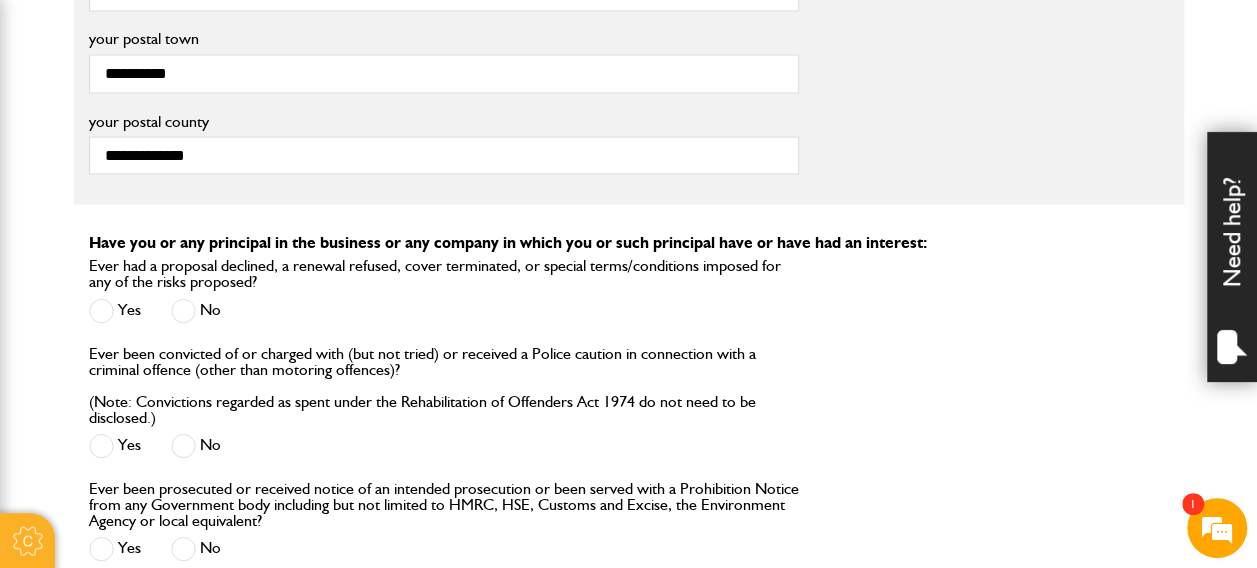 click on "No" at bounding box center [196, 310] 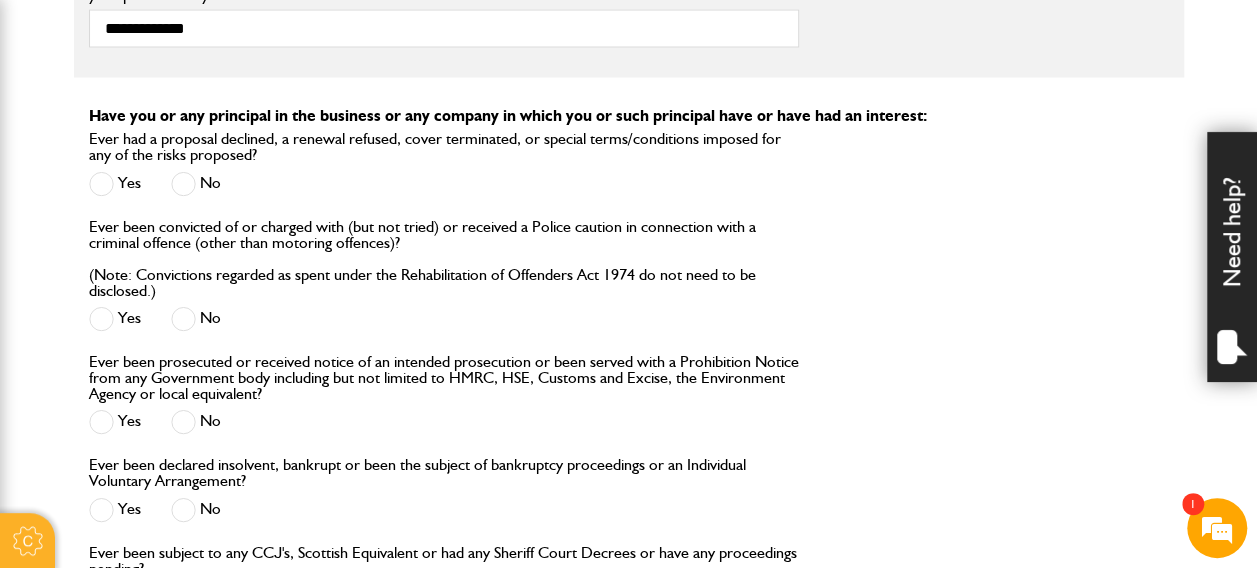 scroll, scrollTop: 1964, scrollLeft: 0, axis: vertical 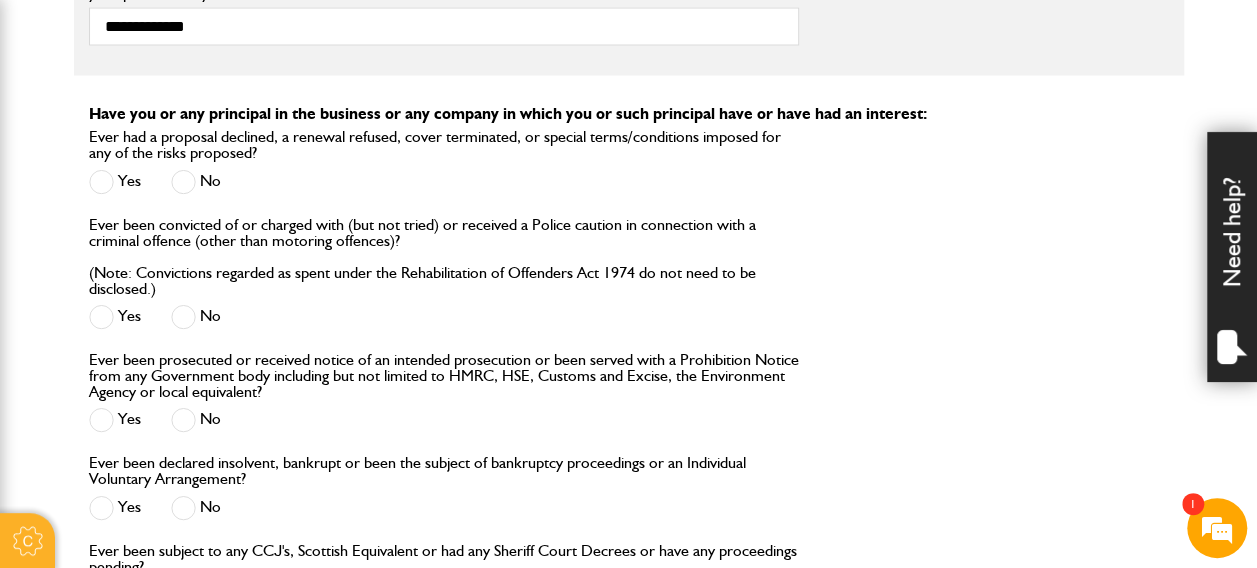 click at bounding box center [183, 317] 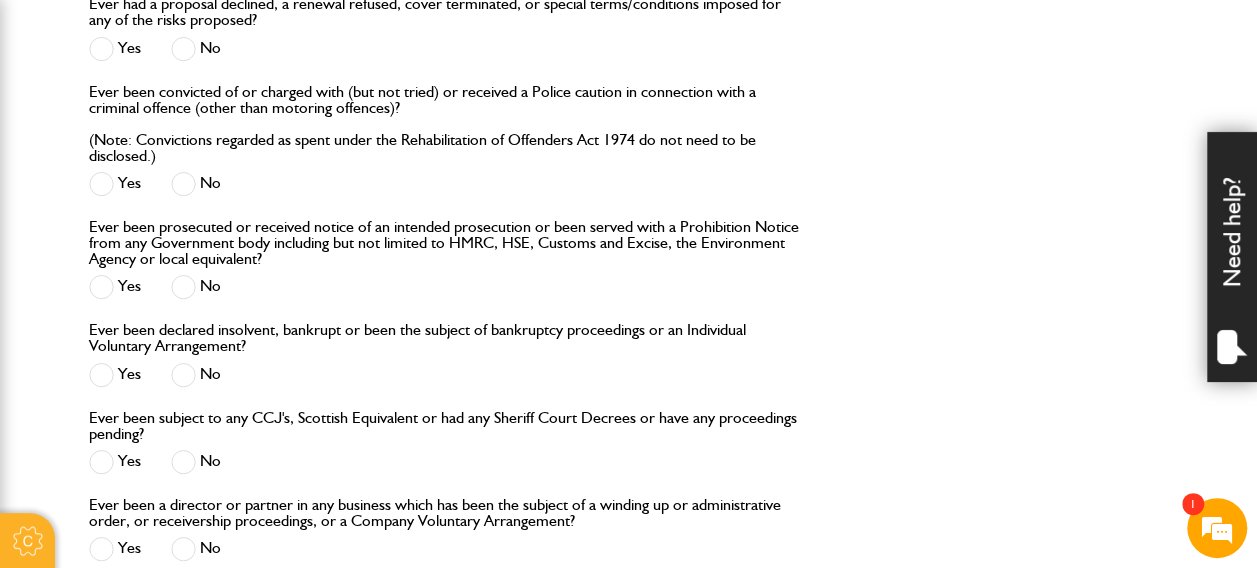scroll, scrollTop: 2098, scrollLeft: 0, axis: vertical 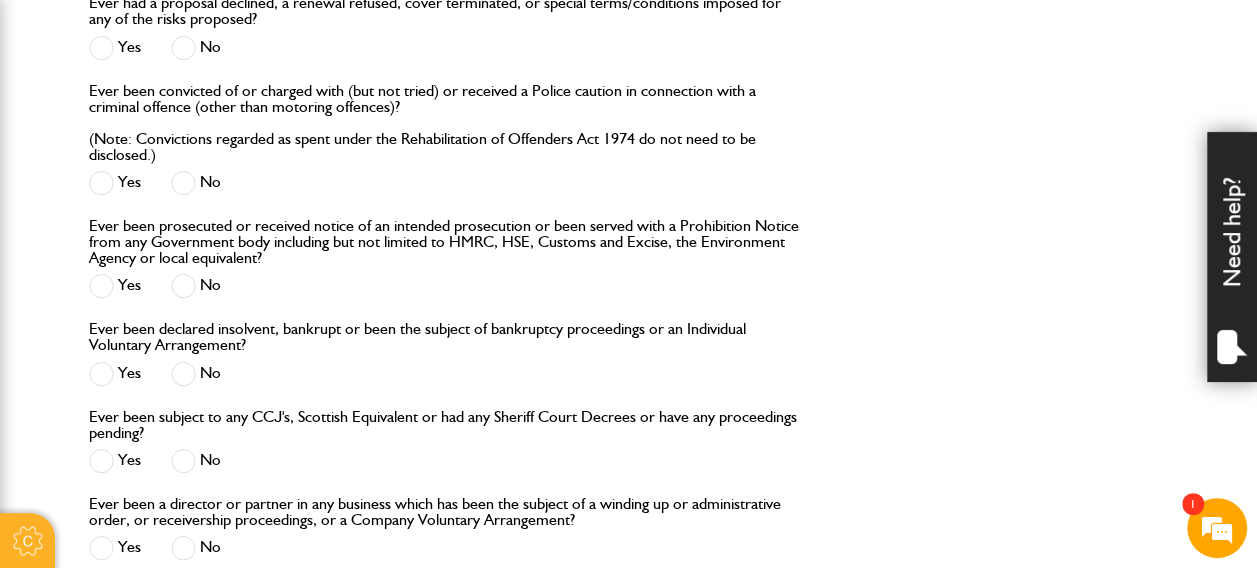 click at bounding box center (183, 286) 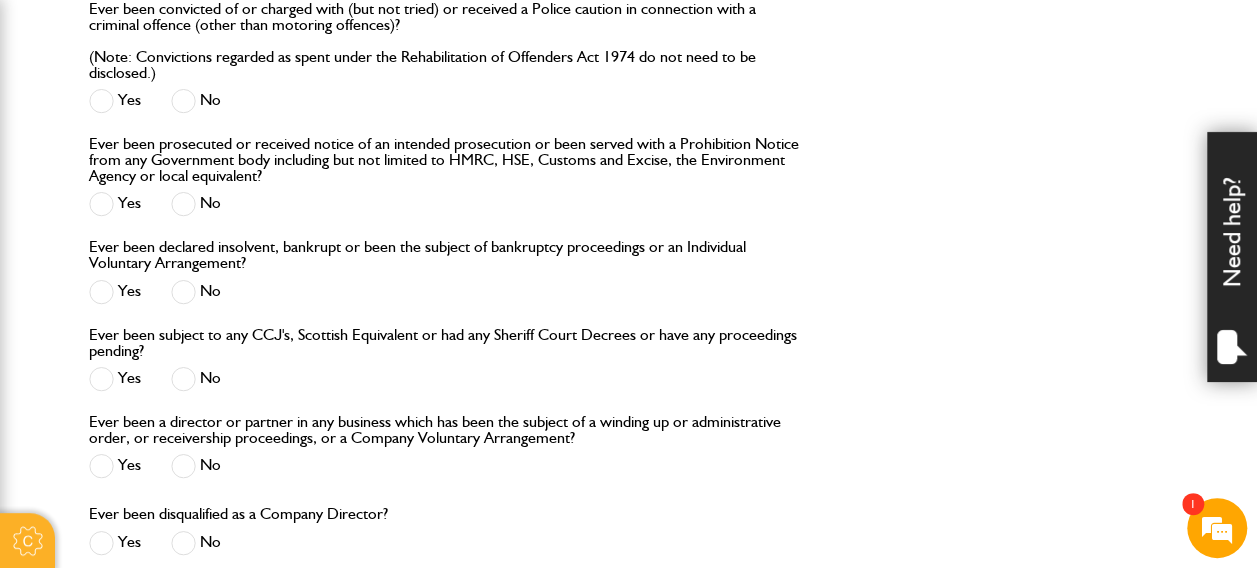 scroll, scrollTop: 2181, scrollLeft: 0, axis: vertical 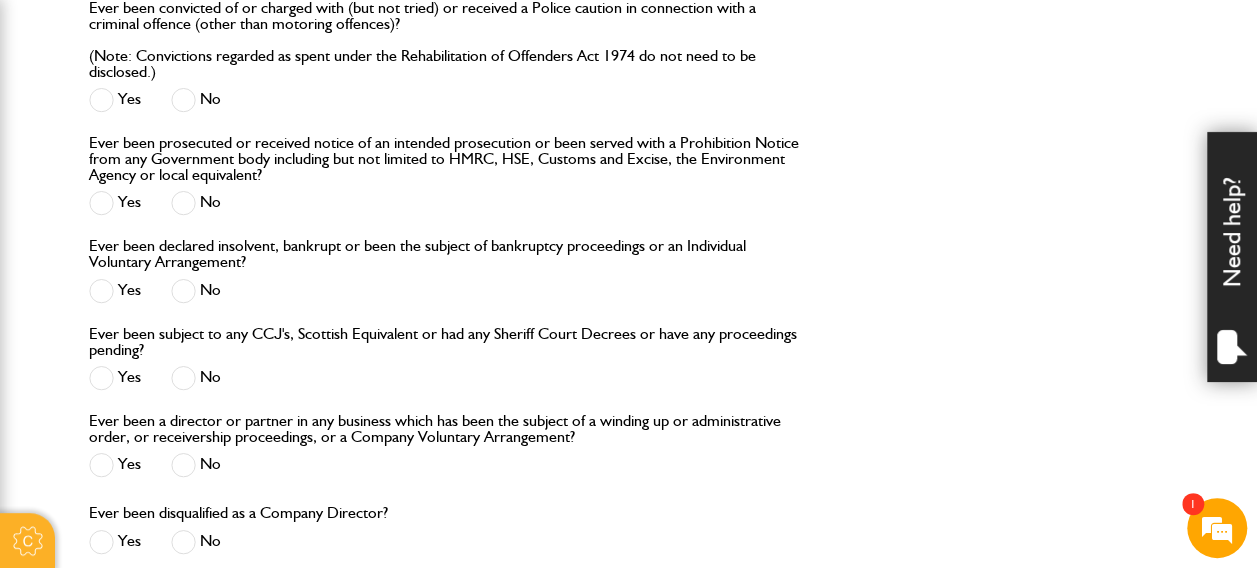 click at bounding box center [183, 291] 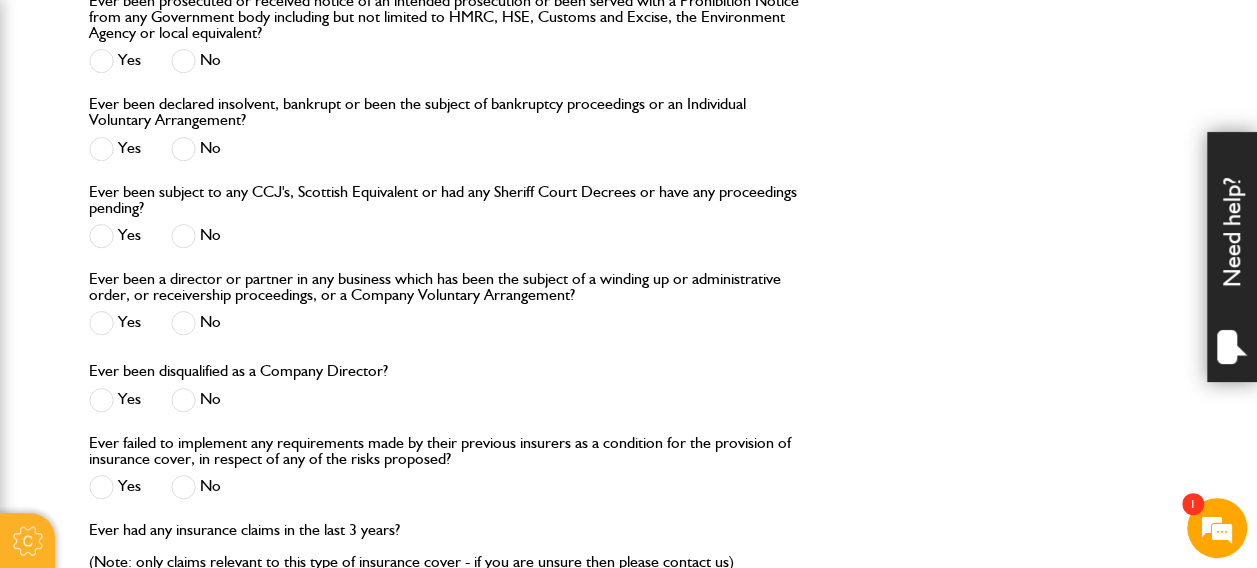 scroll, scrollTop: 2340, scrollLeft: 0, axis: vertical 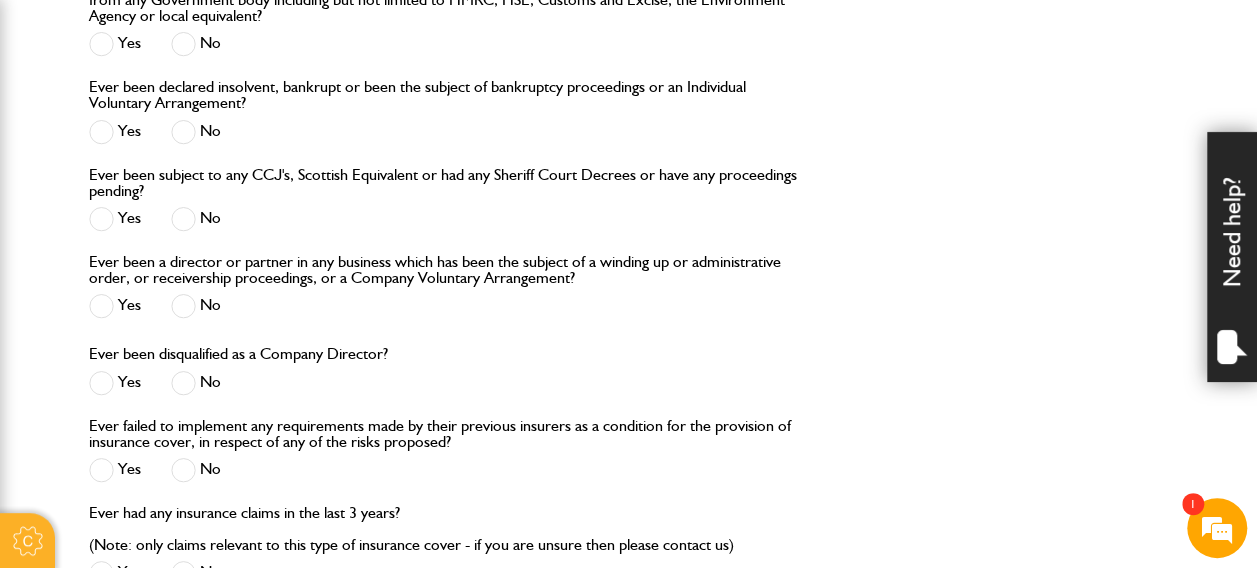 click at bounding box center [183, 219] 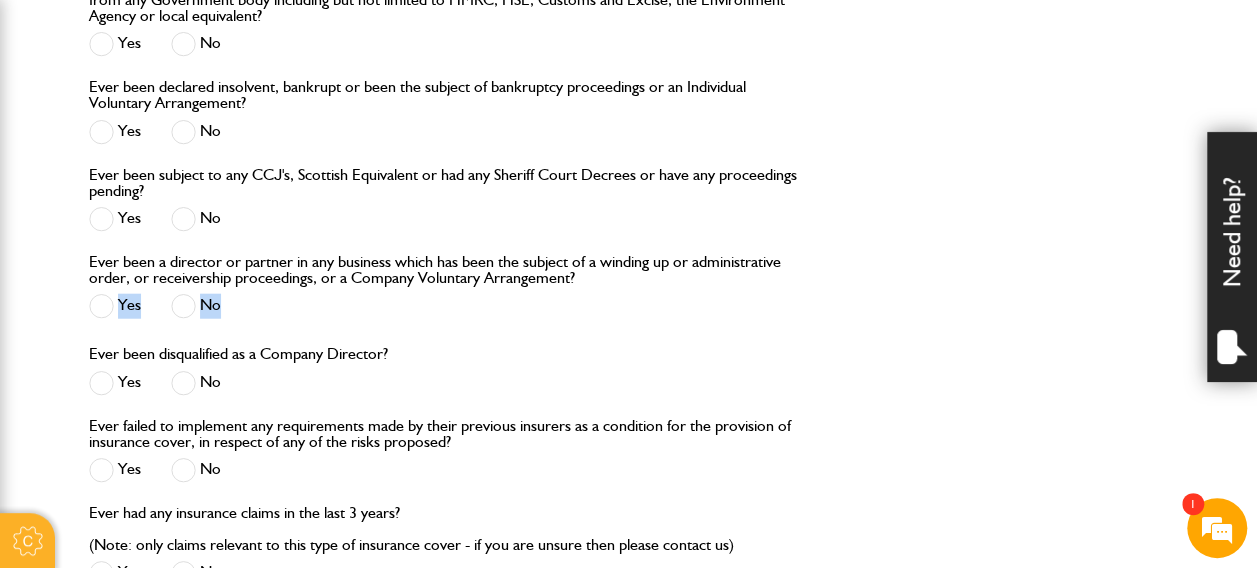 click at bounding box center (183, 306) 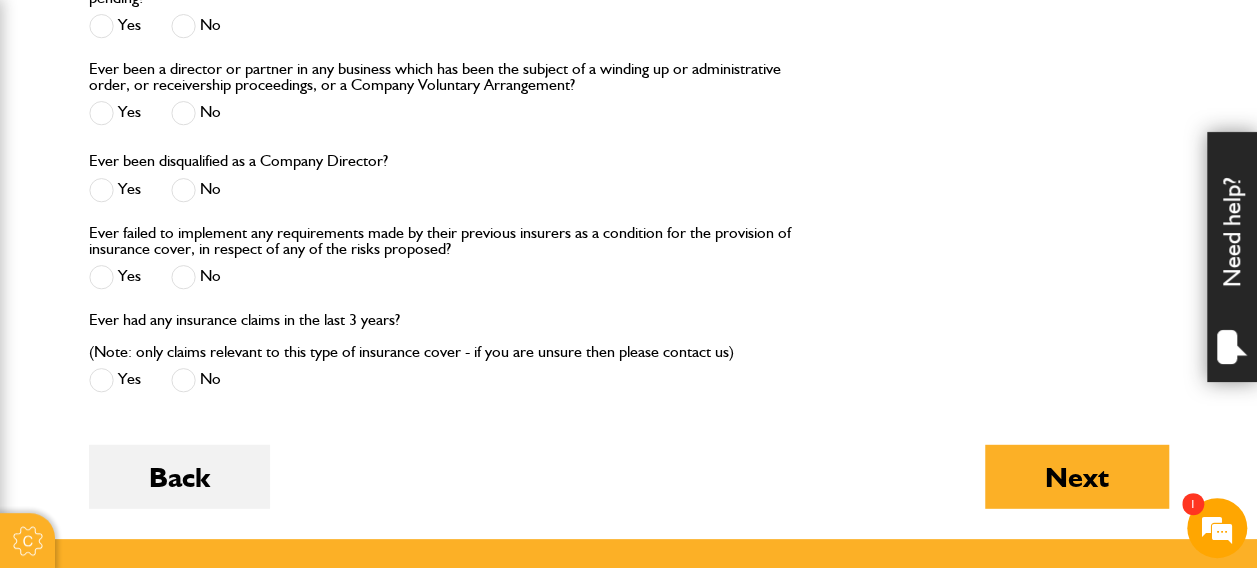 scroll, scrollTop: 2538, scrollLeft: 0, axis: vertical 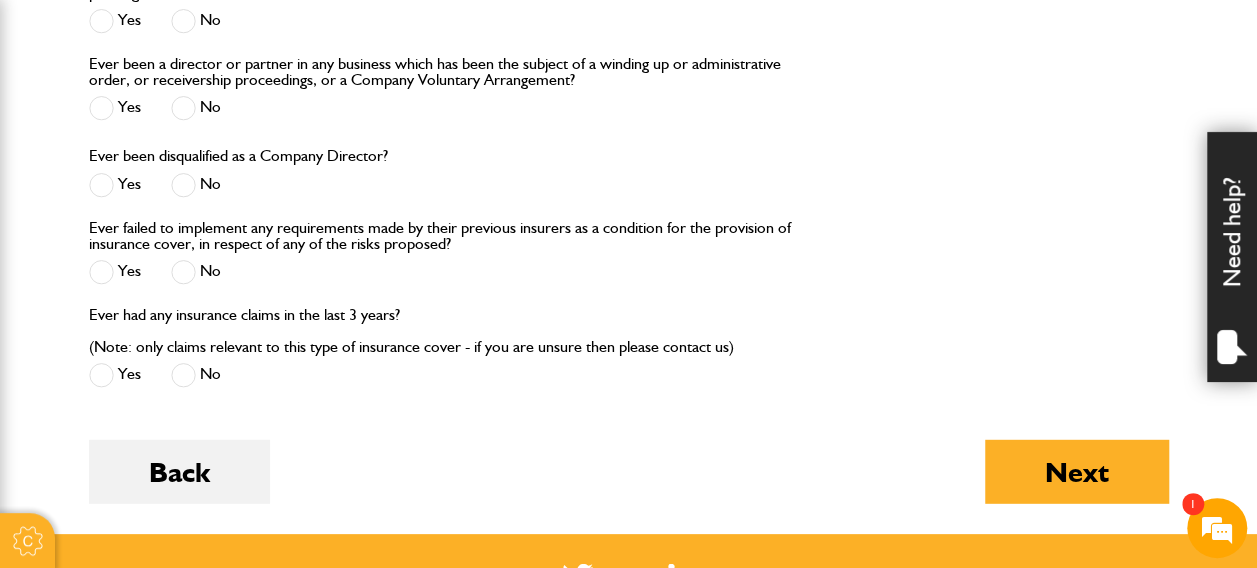click on "No" at bounding box center [196, 275] 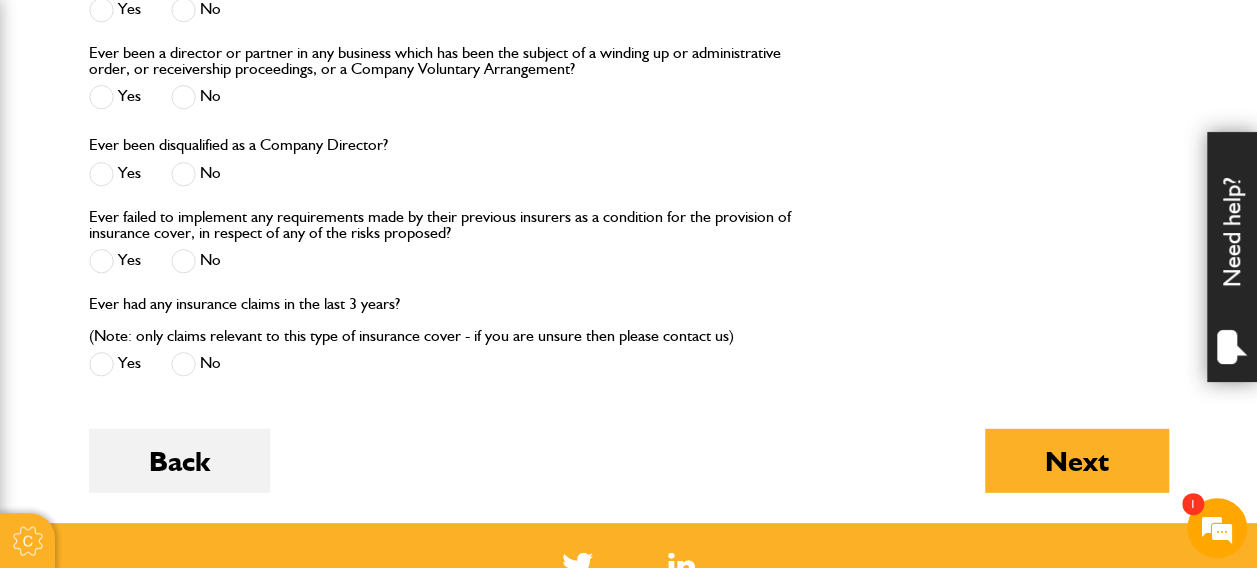 scroll, scrollTop: 2551, scrollLeft: 0, axis: vertical 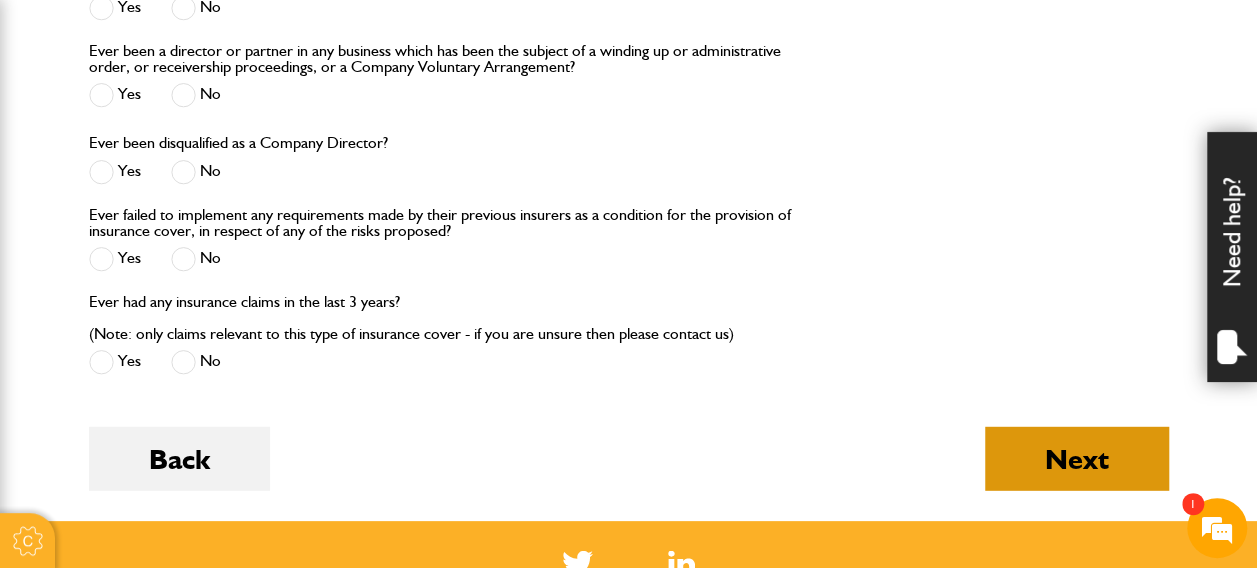 click on "Next" at bounding box center (1077, 459) 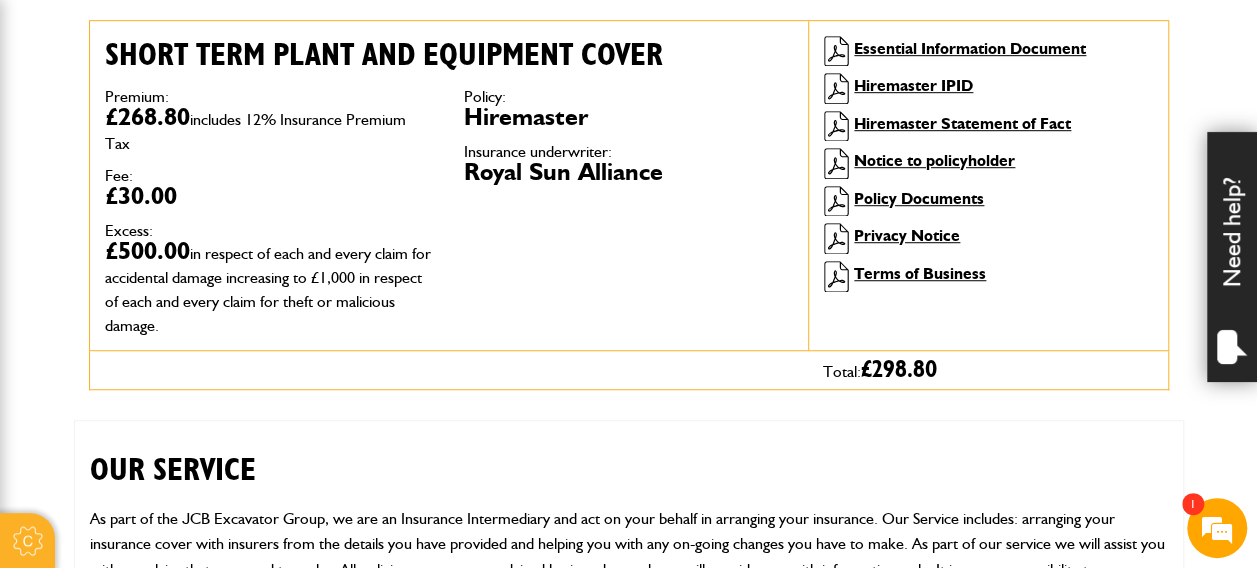 scroll, scrollTop: 608, scrollLeft: 0, axis: vertical 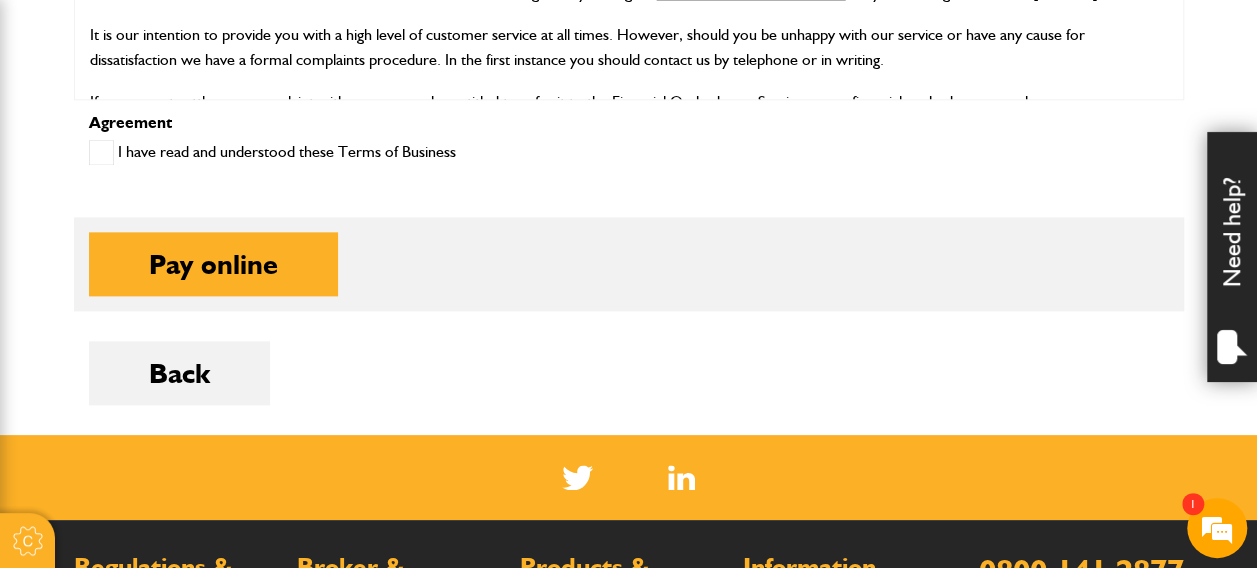 click on "I have read and understood these Terms of Business" at bounding box center (272, 152) 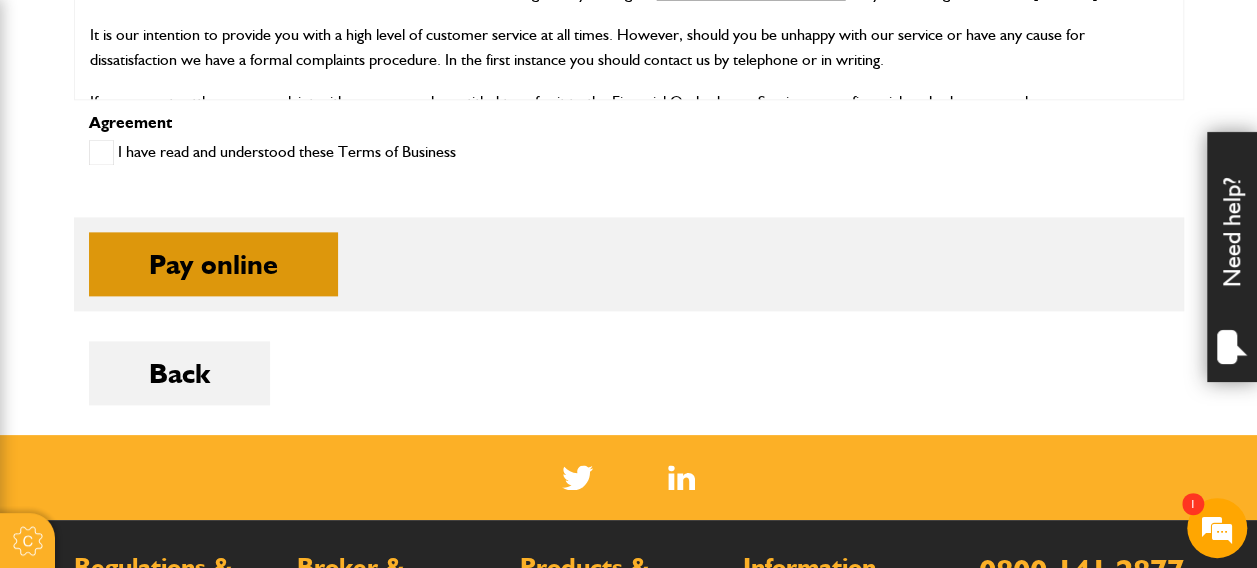 click on "Pay online" at bounding box center (213, 264) 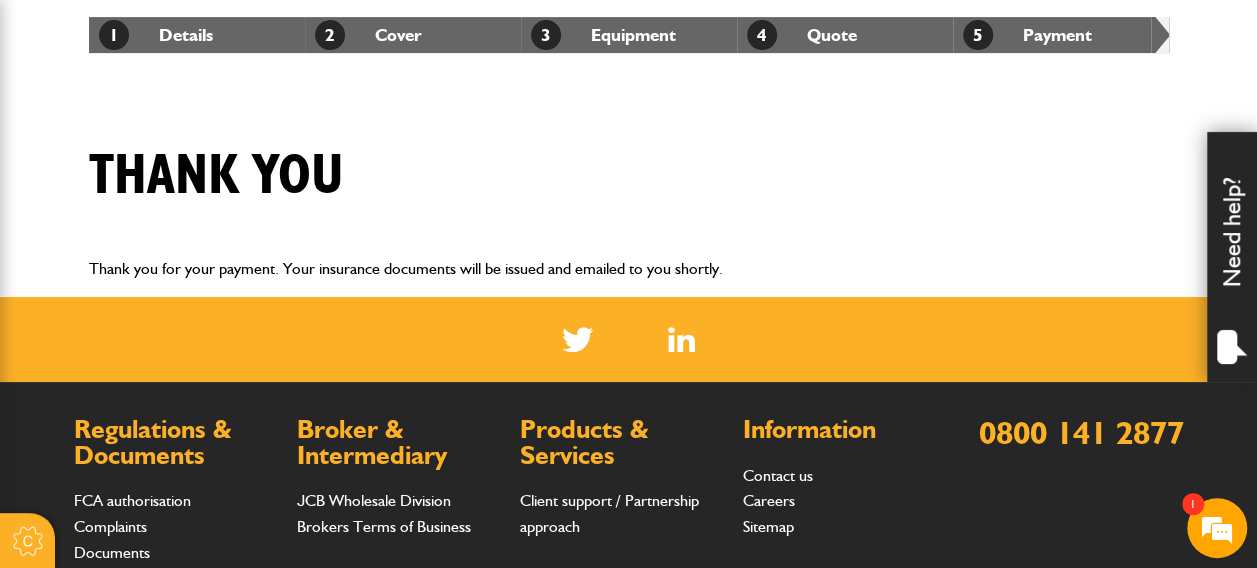 scroll, scrollTop: 379, scrollLeft: 0, axis: vertical 